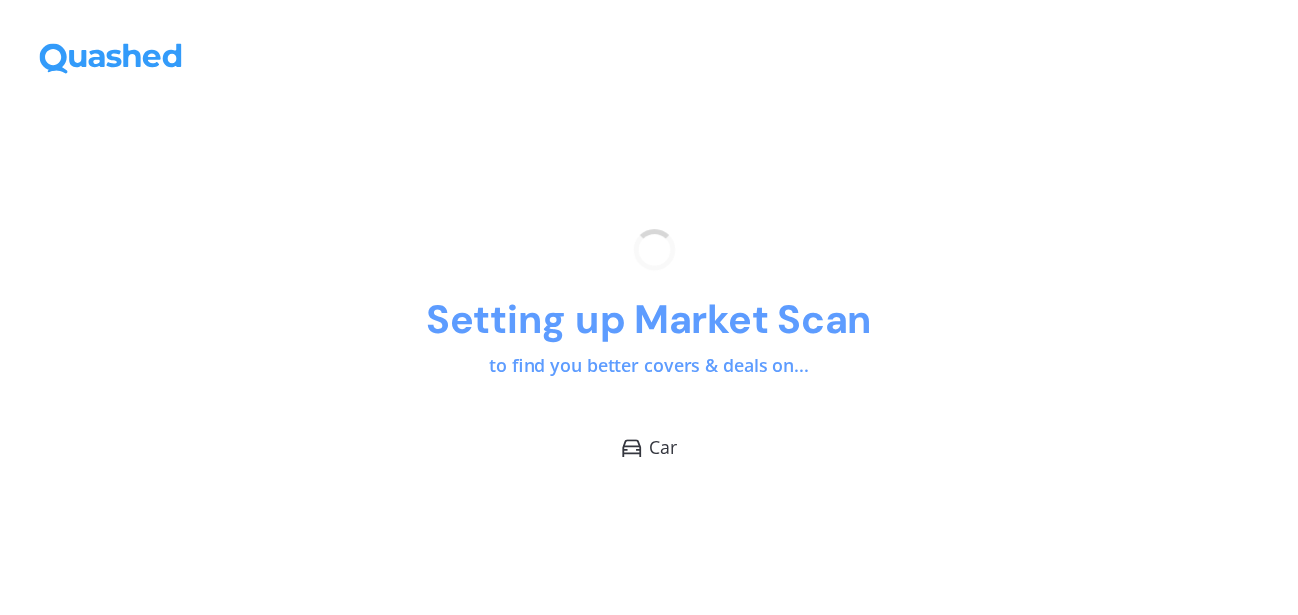 scroll, scrollTop: 0, scrollLeft: 0, axis: both 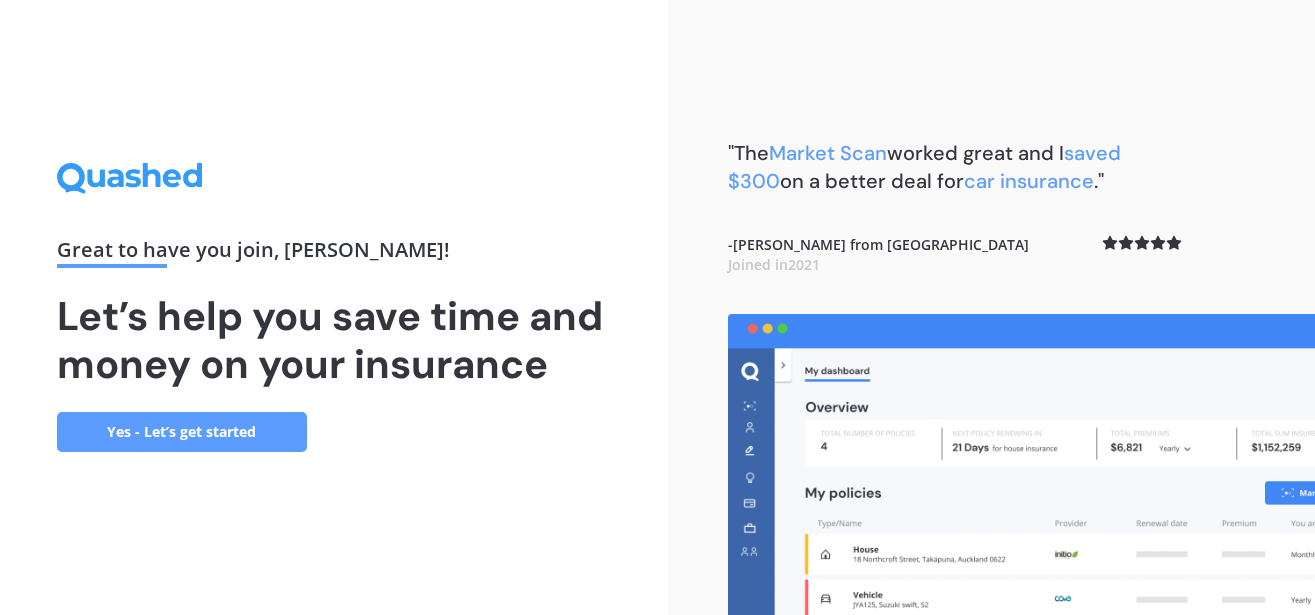 click on "Yes - Let’s get started" at bounding box center (182, 432) 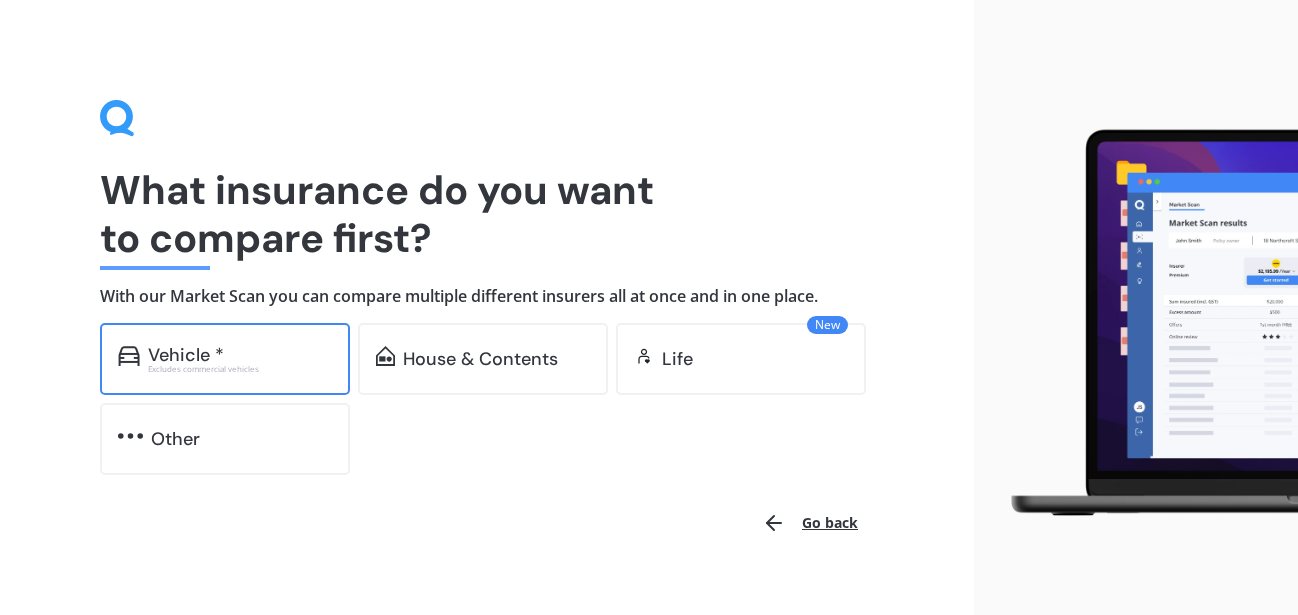 click on "Excludes commercial vehicles" at bounding box center (240, 369) 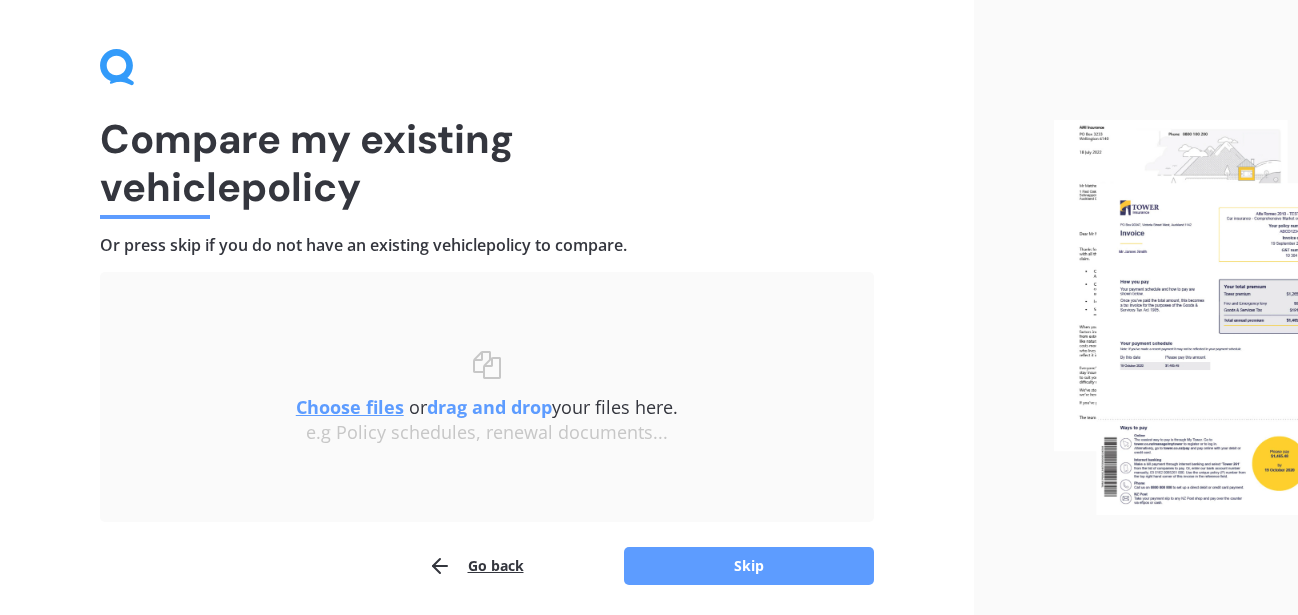 scroll, scrollTop: 121, scrollLeft: 0, axis: vertical 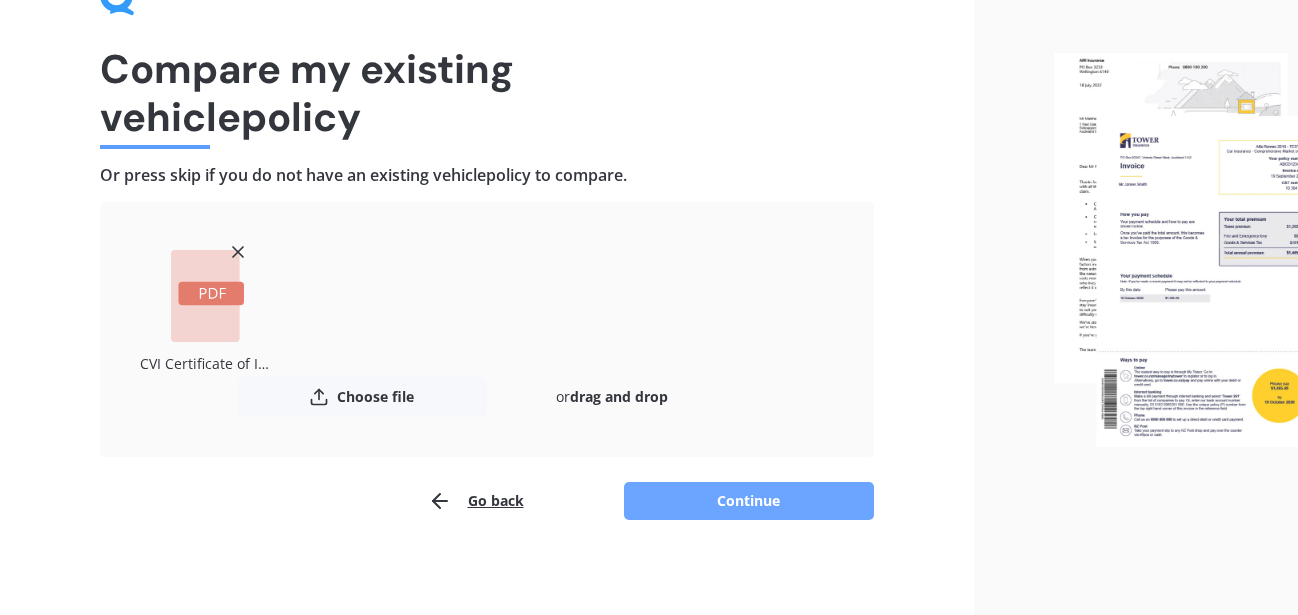 click on "Continue" at bounding box center [749, 501] 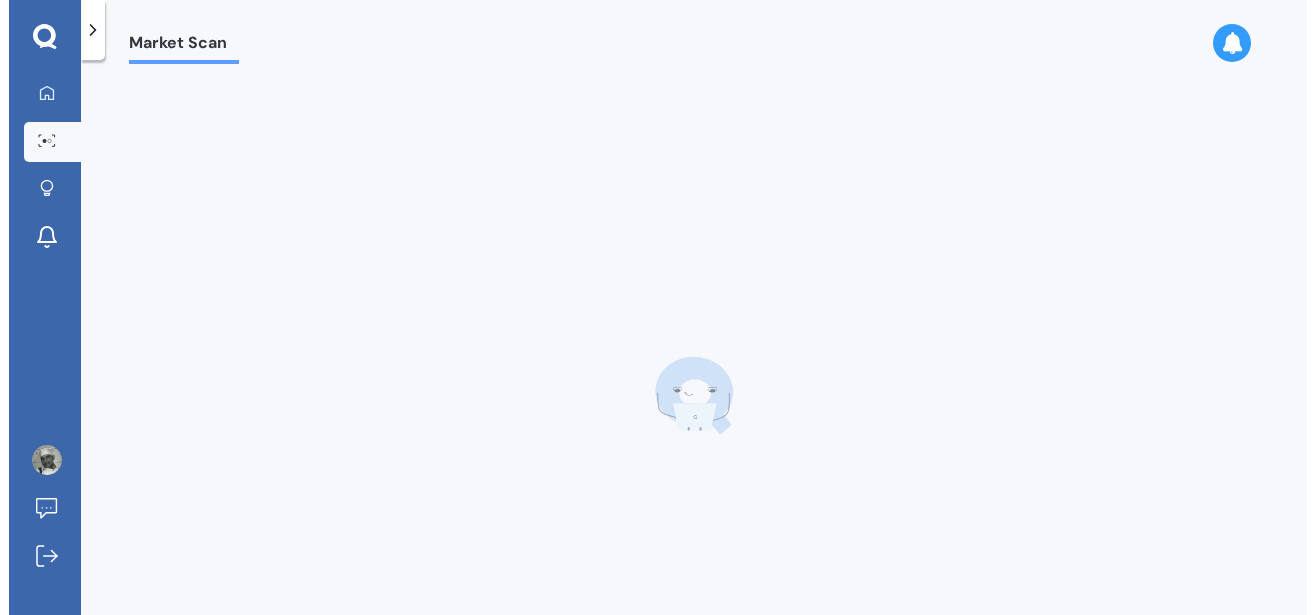scroll, scrollTop: 0, scrollLeft: 0, axis: both 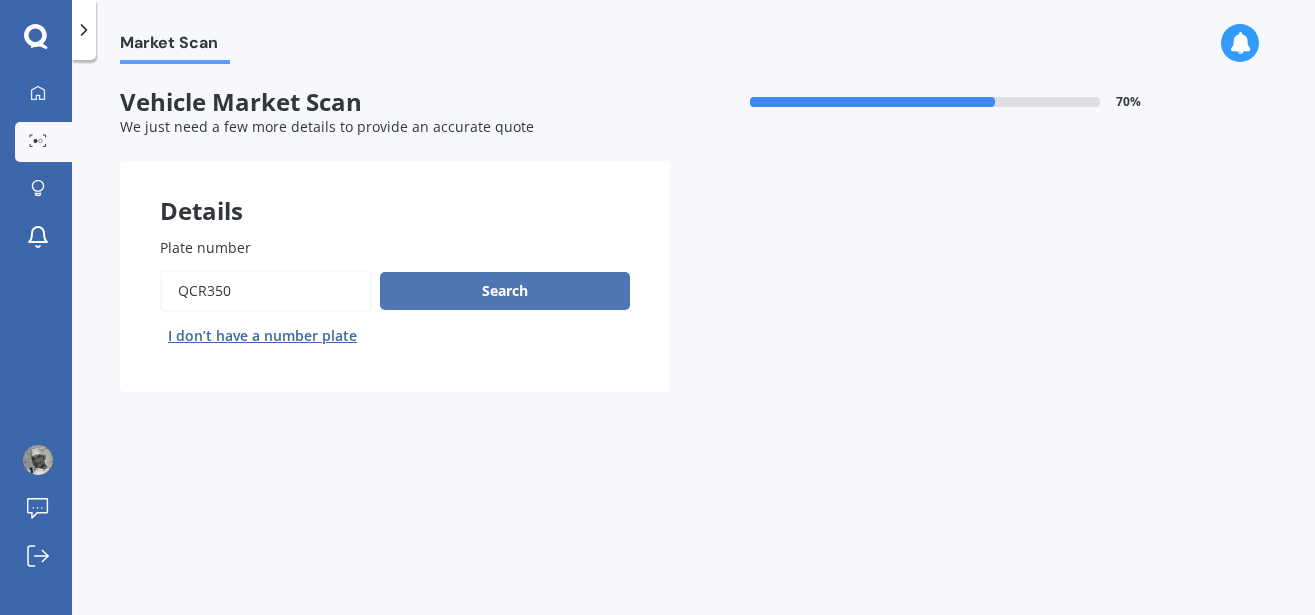 click on "Search" at bounding box center [505, 291] 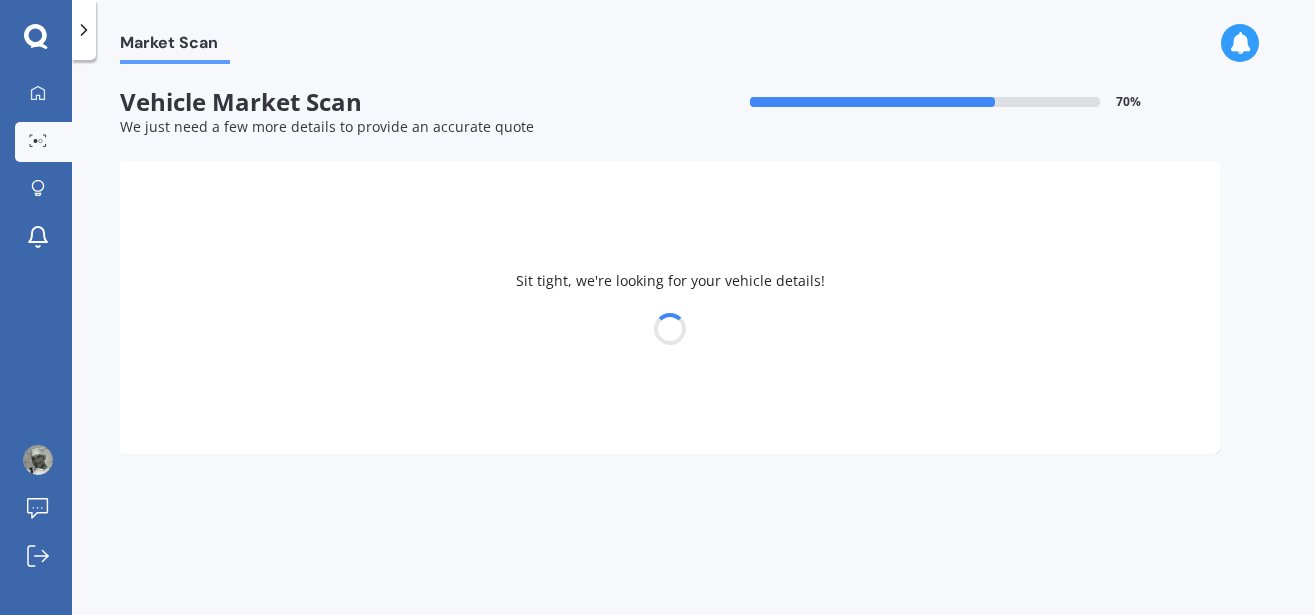 select on "TOYOTA" 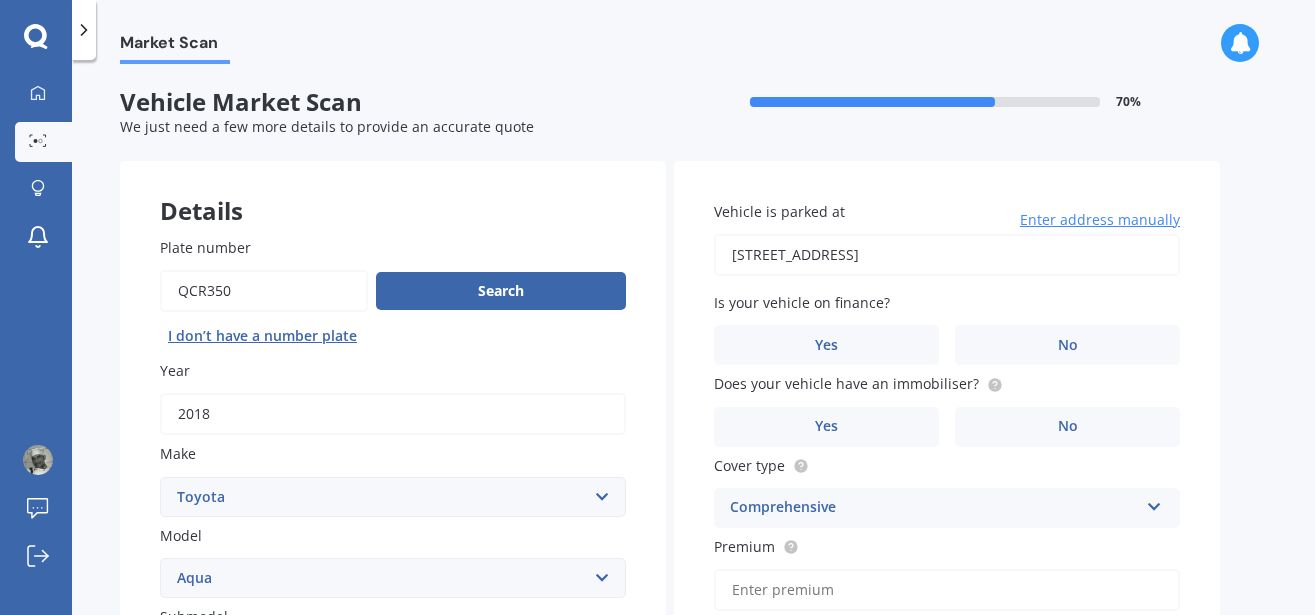 click on "We just need a few more details to provide an accurate quote" at bounding box center (670, 127) 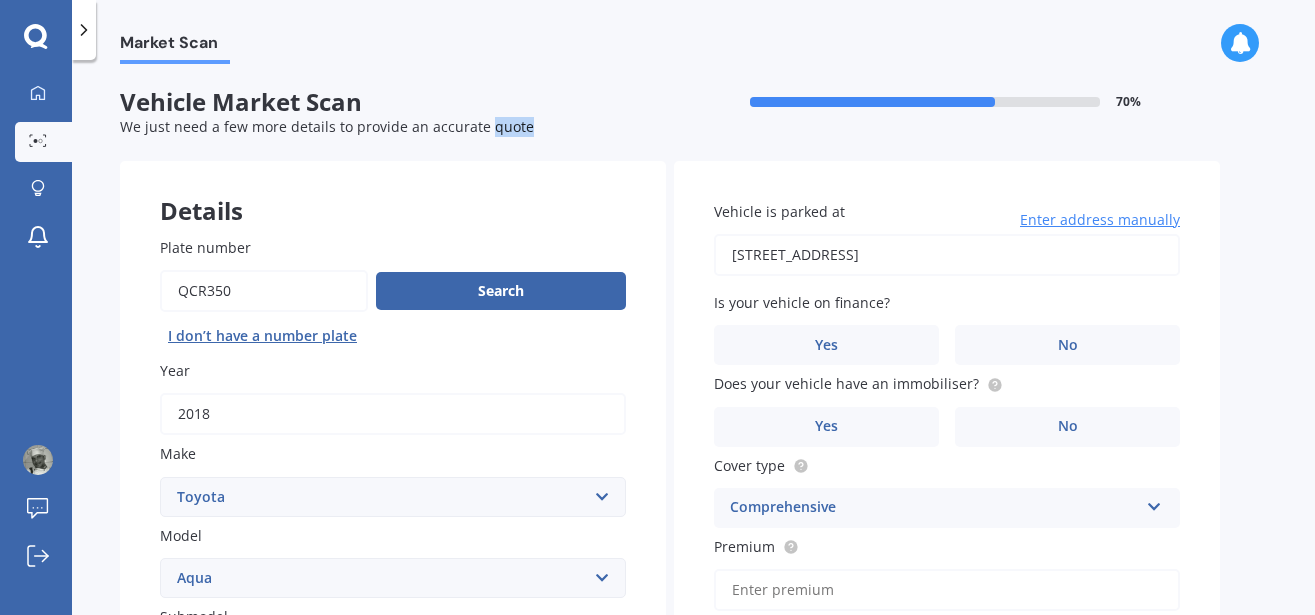 click on "We just need a few more details to provide an accurate quote" at bounding box center [670, 127] 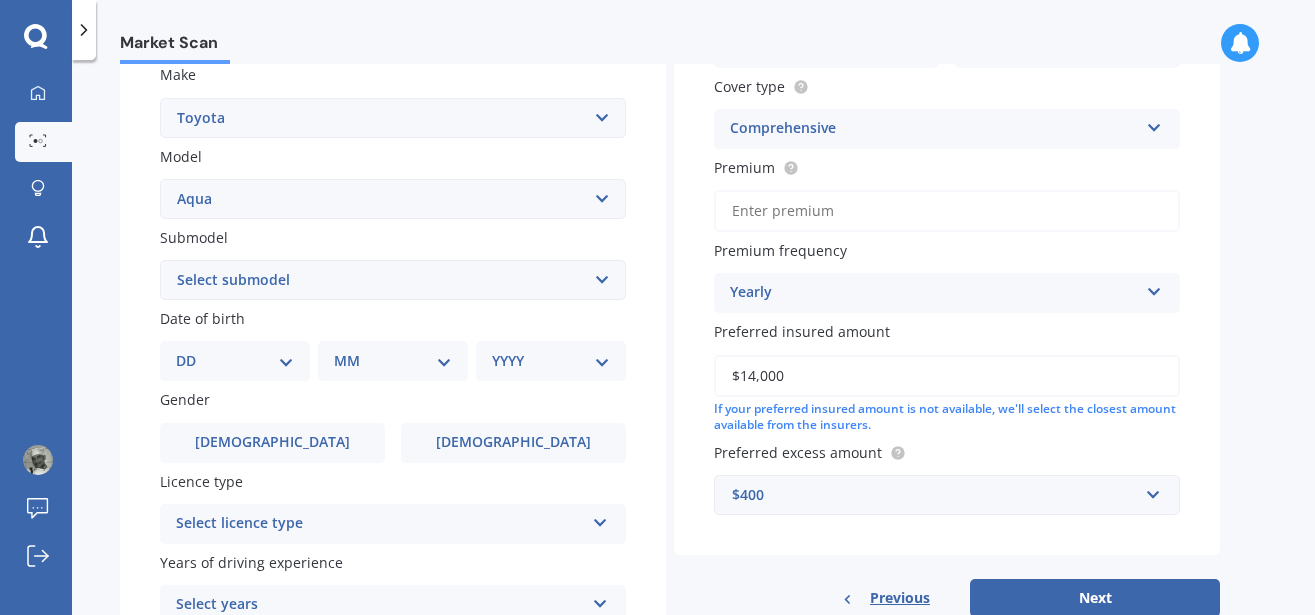 scroll, scrollTop: 567, scrollLeft: 0, axis: vertical 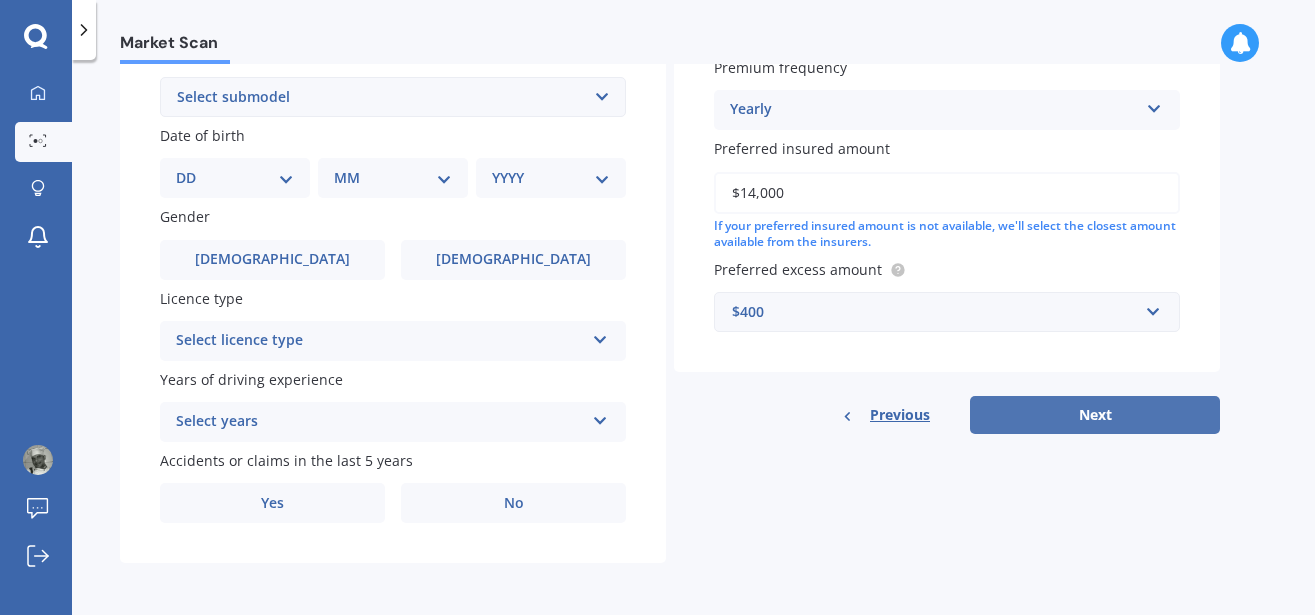 click on "Next" at bounding box center [1095, 415] 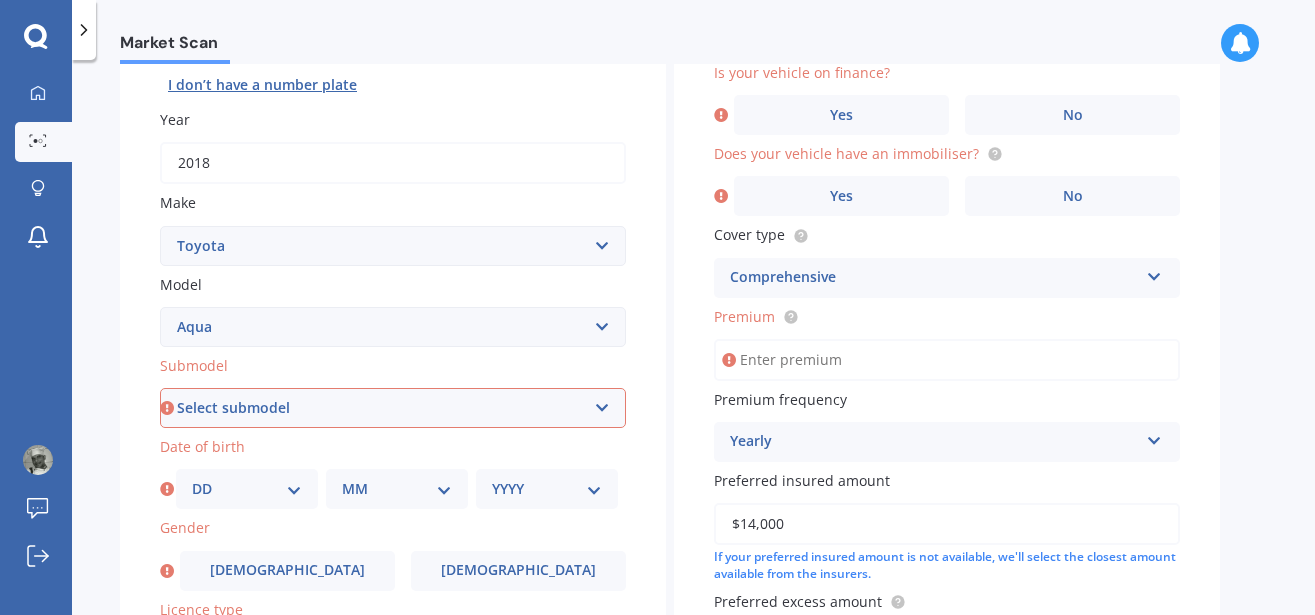 select on "HYBRID" 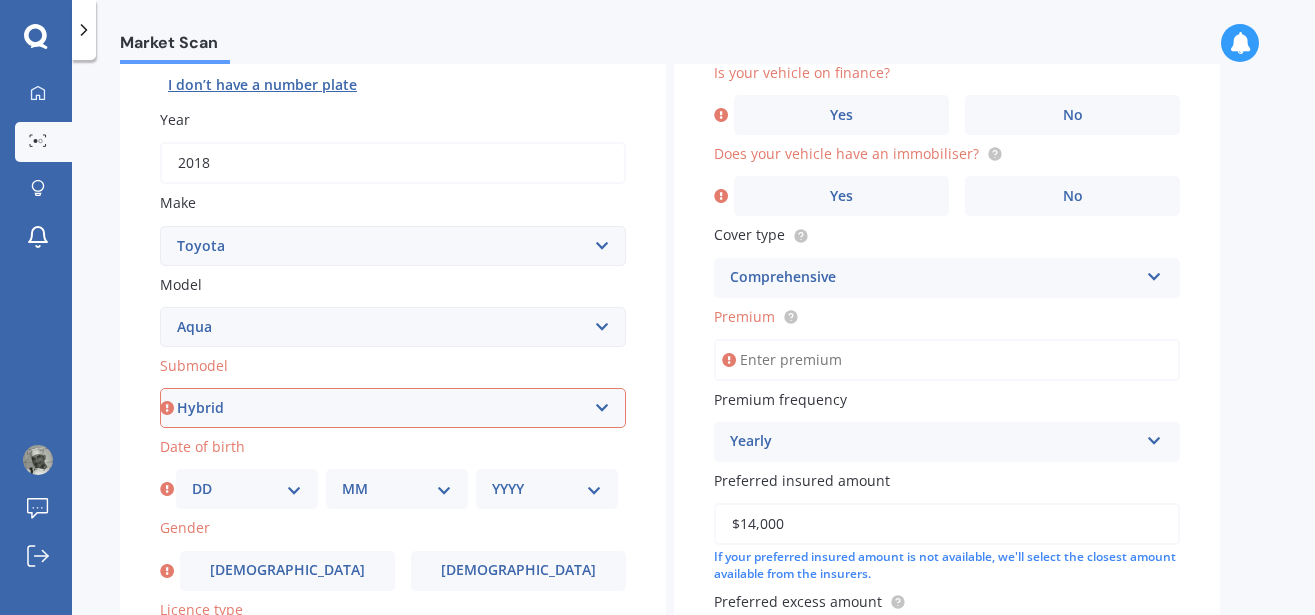 click on "Hybrid" at bounding box center (0, 0) 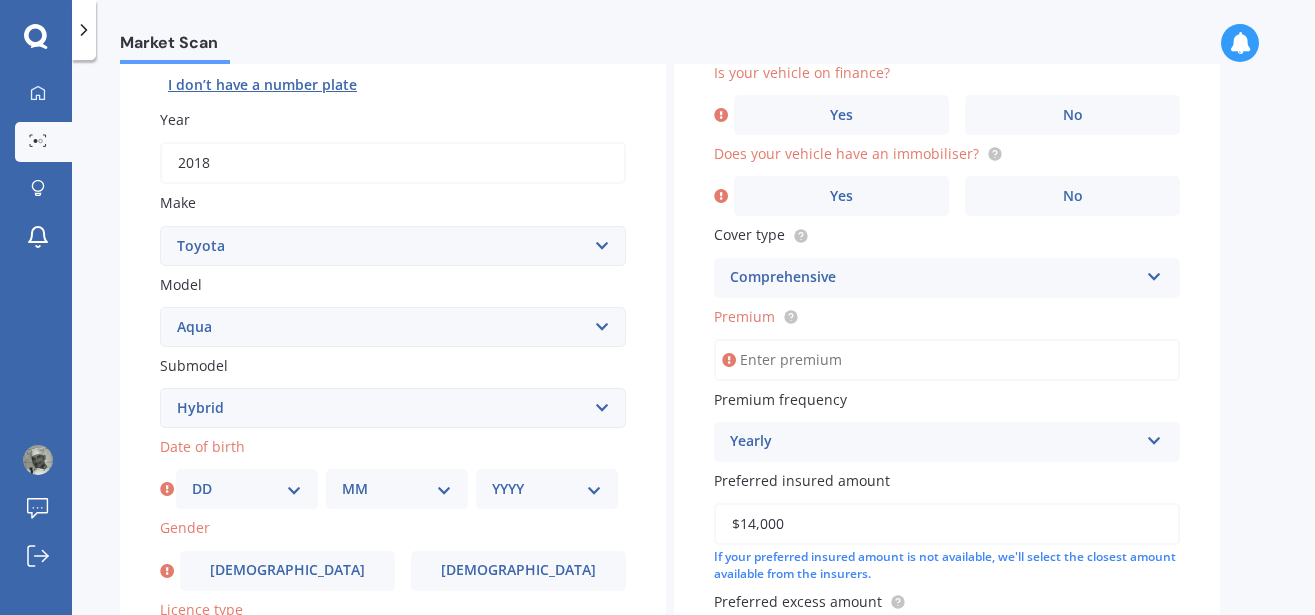 click on "DD 01 02 03 04 05 06 07 08 09 10 11 12 13 14 15 16 17 18 19 20 21 22 23 24 25 26 27 28 29 30 31" at bounding box center [247, 489] 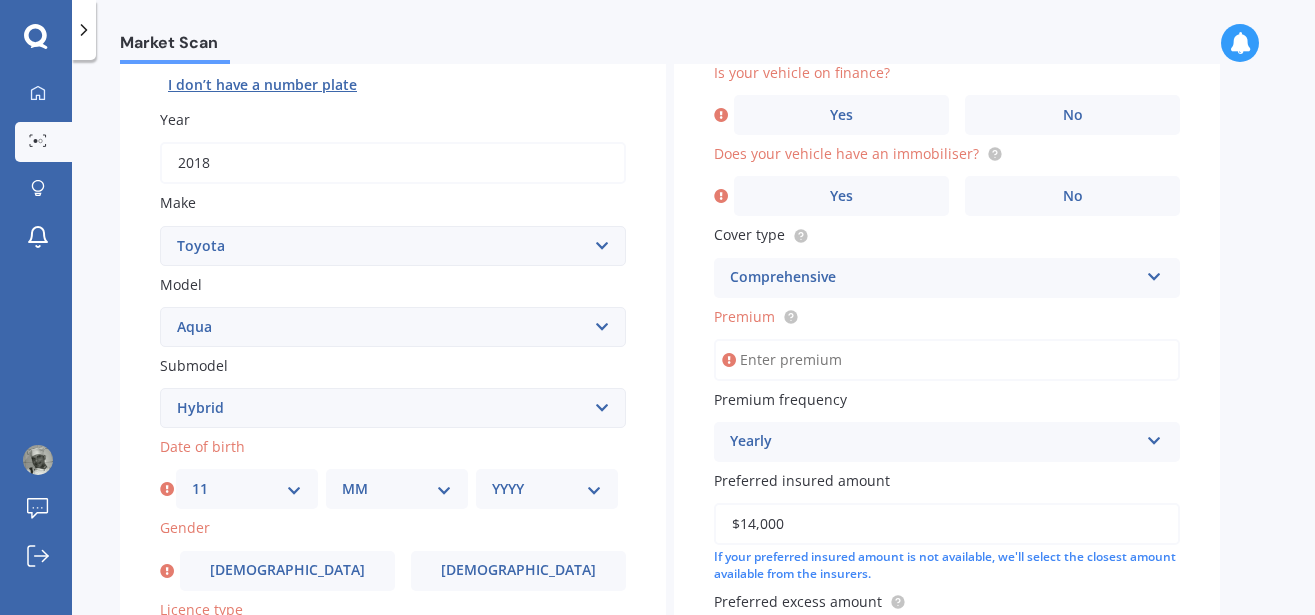 click on "11" at bounding box center (0, 0) 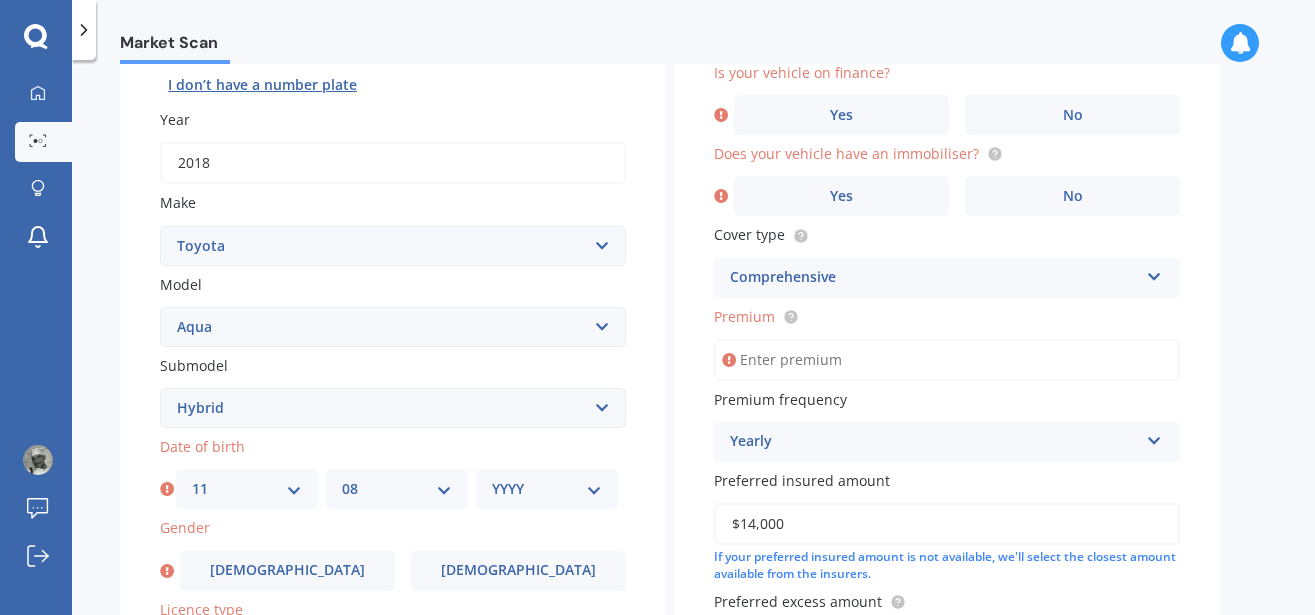 click on "08" at bounding box center (0, 0) 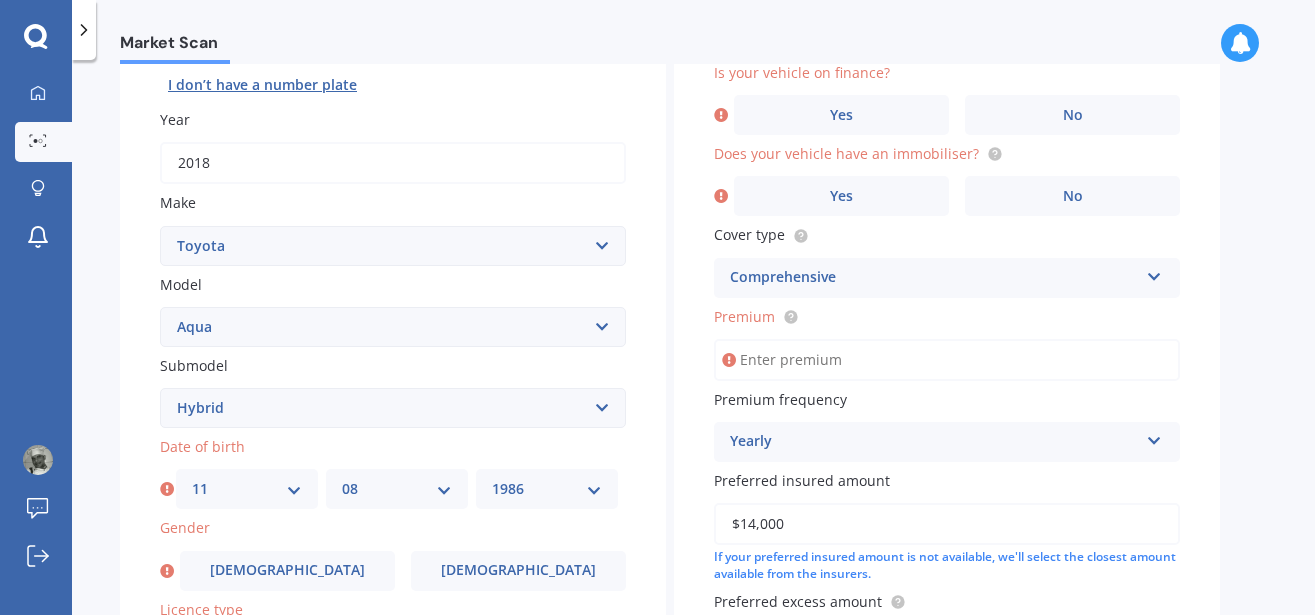 click on "1986" at bounding box center [0, 0] 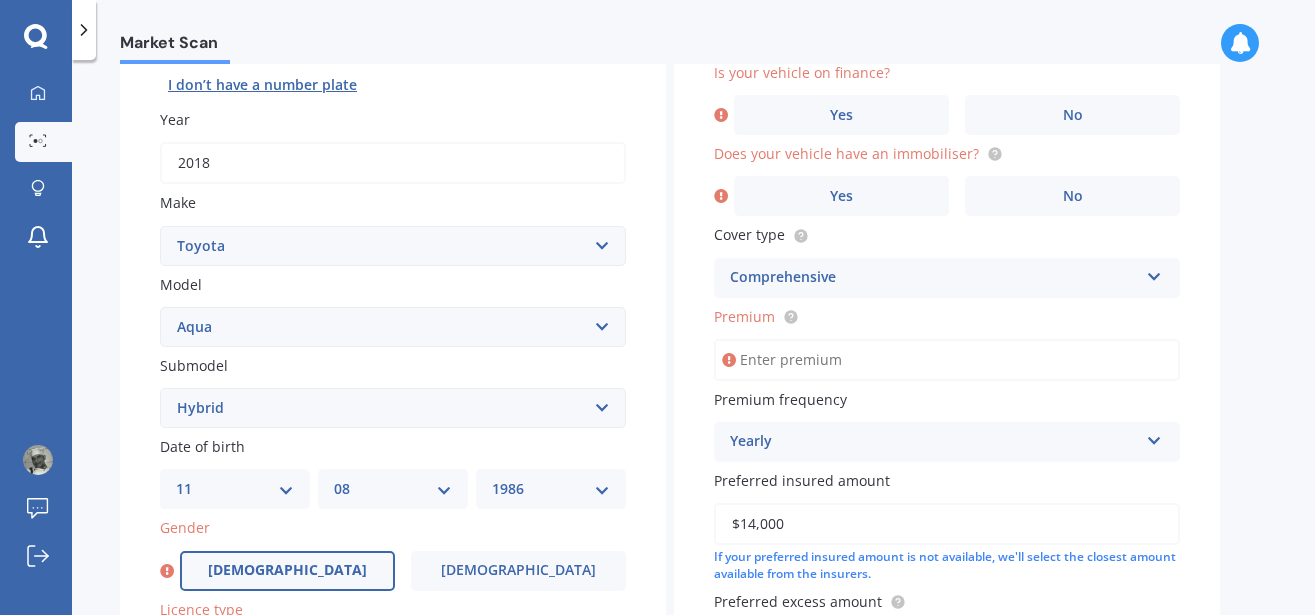 click on "[DEMOGRAPHIC_DATA]" at bounding box center (287, 571) 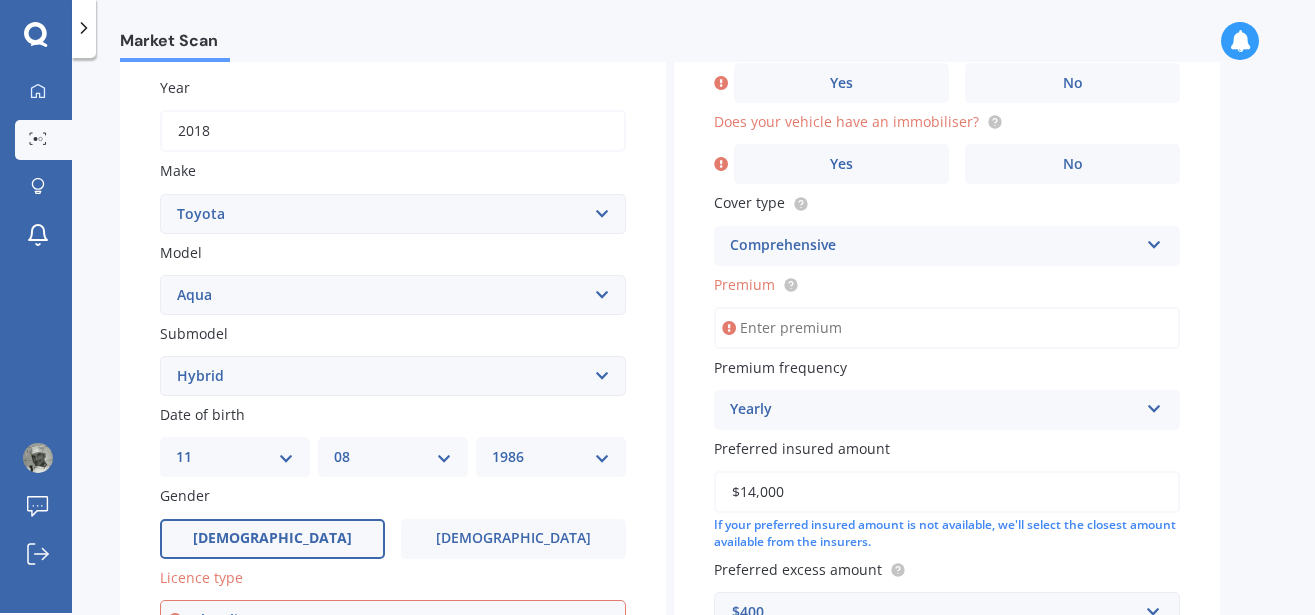 scroll, scrollTop: 301, scrollLeft: 0, axis: vertical 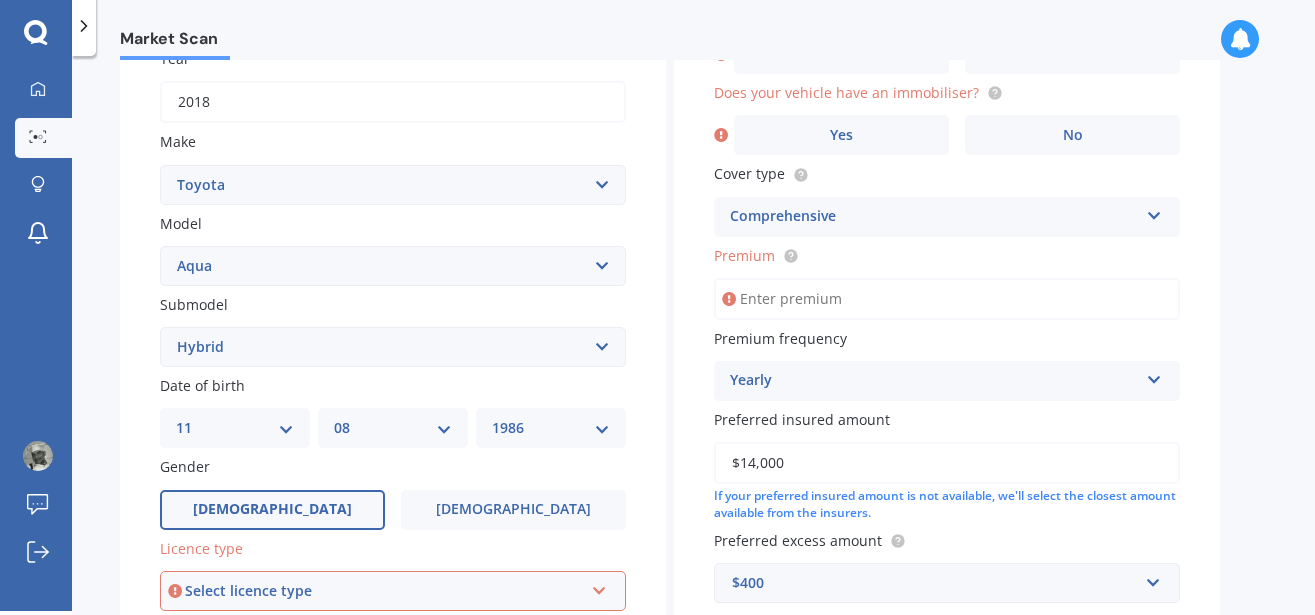 click on "Plate number Search I don’t have a number plate Year [DATE] Make Select make AC ALFA ROMEO ASTON [PERSON_NAME] AUDI AUSTIN BEDFORD Bentley BMW BYD CADILLAC CAN-AM CHERY CHEVROLET CHRYSLER Citroen CRUISEAIR CUPRA DAEWOO DAIHATSU DAIMLER DAMON DIAHATSU DODGE EXOCET FACTORY FIVE FERRARI FIAT Fiord FLEETWOOD FORD FOTON FRASER GEELY GENESIS GEORGIE BOY GMC GREAT WALL GWM [PERSON_NAME] HINO [PERSON_NAME] HOLIDAY RAMBLER HONDA HUMMER HYUNDAI INFINITI ISUZU IVECO JAC JAECOO JAGUAR JEEP KGM KIA LADA LAMBORGHINI LANCIA LANDROVER LDV LEXUS LINCOLN LOTUS LUNAR M.G M.G. MAHINDRA MASERATI MAZDA MCLAREN MERCEDES AMG Mercedes Benz MERCEDES-AMG MERCURY MINI MITSUBISHI [PERSON_NAME] NEWMAR NISSAN OMODA OPEL OXFORD PEUGEOT Plymouth Polestar PONTIAC PORSCHE PROTON RAM Range Rover Rayne RENAULT ROLLS ROYCE ROVER SAAB SATURN SEAT SHELBY SKODA SMART SSANGYONG SUBARU SUZUKI TATA TESLA TIFFIN Toyota TRIUMPH TVR Vauxhall VOLKSWAGEN VOLVO WESTFIELD WINNEBAGO ZX Model Select model 4 Runner 86 [PERSON_NAME] Alphard Altezza Aqua Aristo Aurion Auris AYGO" at bounding box center (393, 349) 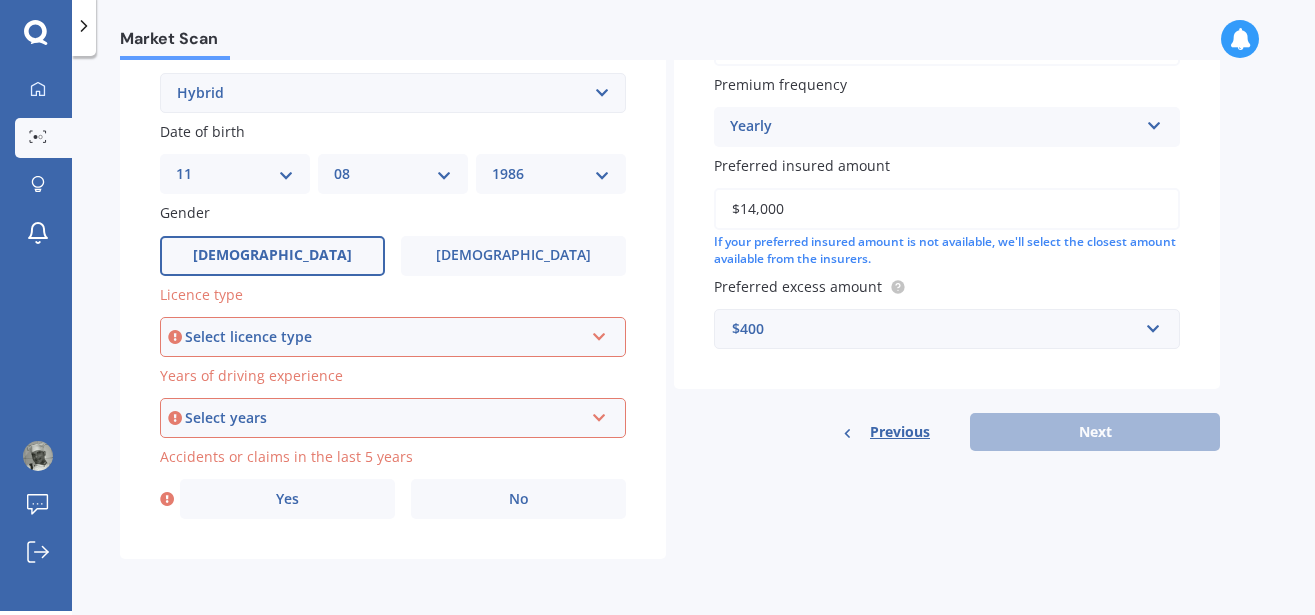 scroll, scrollTop: 567, scrollLeft: 0, axis: vertical 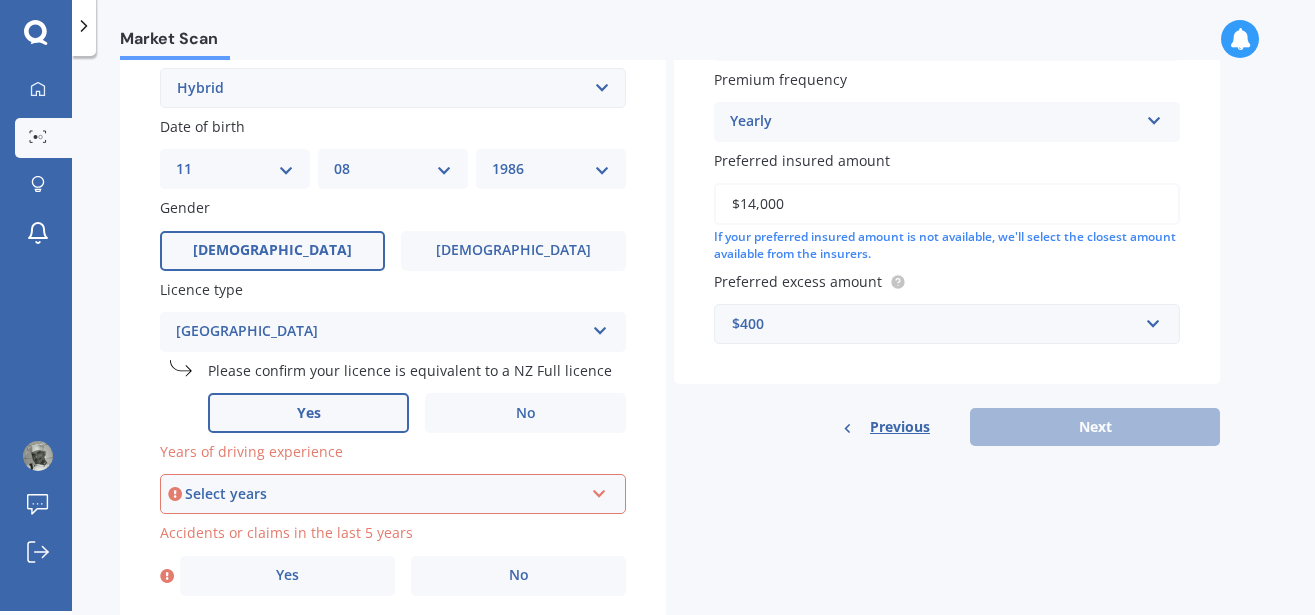 click on "Yes" at bounding box center (308, 413) 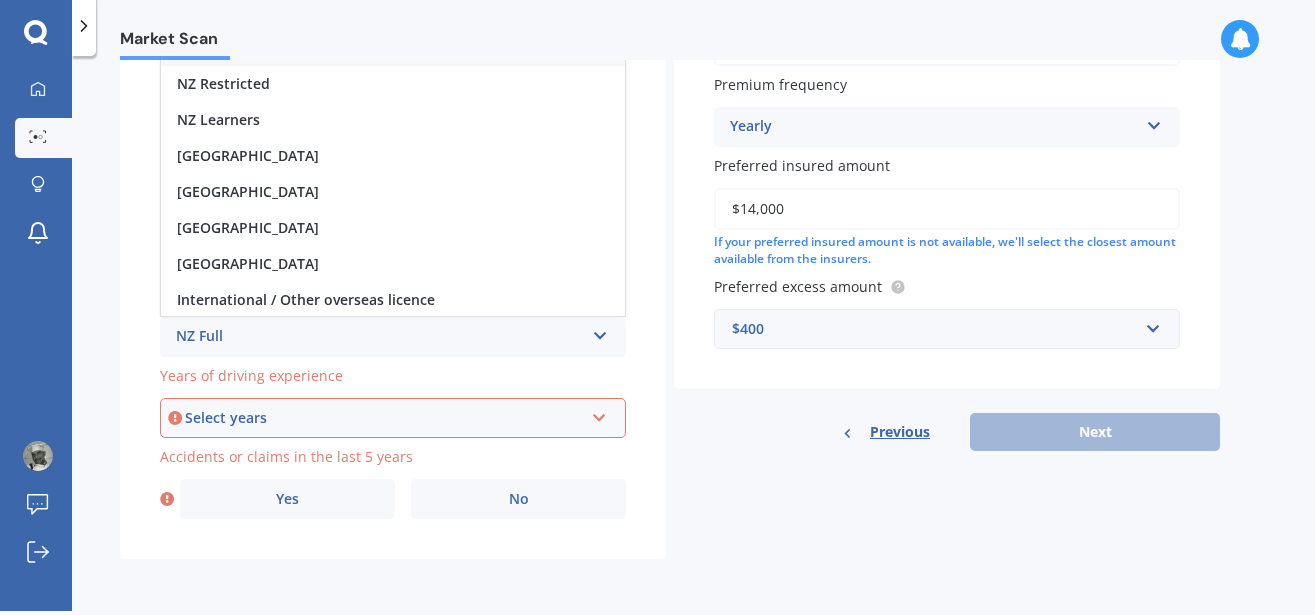 scroll, scrollTop: 2, scrollLeft: 0, axis: vertical 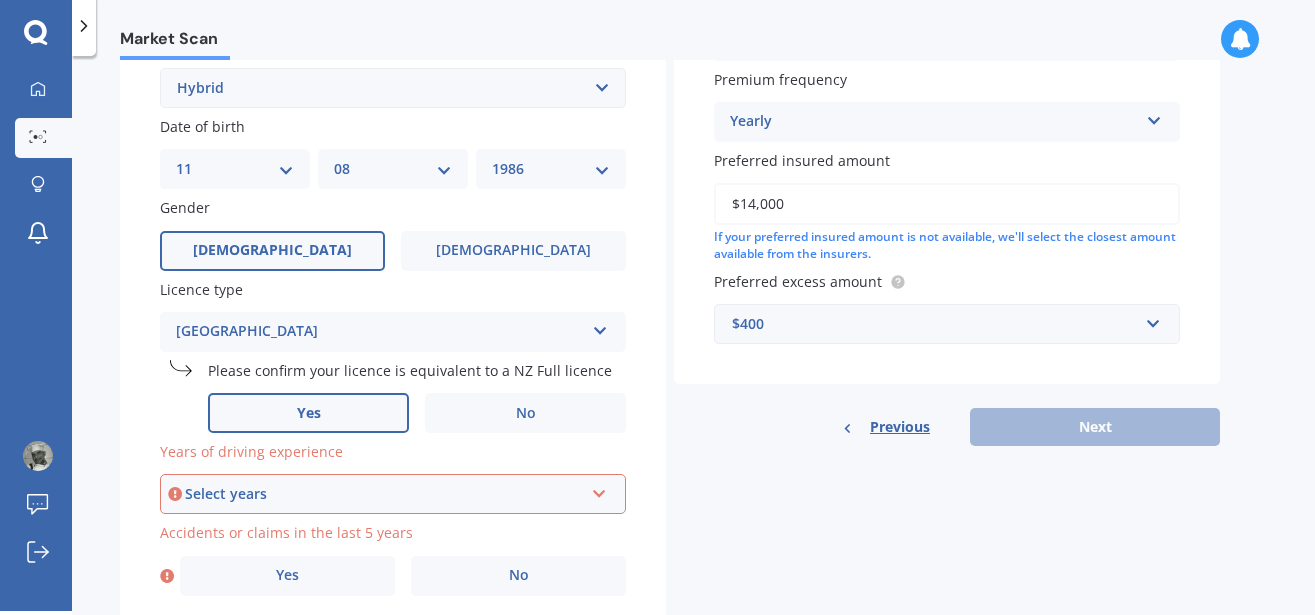 click on "Market Scan Vehicle Market Scan 70 % We just need a few more details to provide an accurate quote Details Plate number Search I don’t have a number plate Year [DATE] Make Select make AC ALFA ROMEO ASTON [PERSON_NAME] AUDI AUSTIN BEDFORD Bentley BMW BYD CADILLAC CAN-AM CHERY CHEVROLET CHRYSLER Citroen CRUISEAIR CUPRA DAEWOO DAIHATSU DAIMLER DAMON DIAHATSU DODGE EXOCET FACTORY FIVE FERRARI FIAT Fiord FLEETWOOD FORD FOTON FRASER GEELY GENESIS GEORGIE BOY GMC GREAT WALL GWM [PERSON_NAME] HINO [PERSON_NAME] HOLIDAY RAMBLER HONDA HUMMER HYUNDAI INFINITI ISUZU IVECO JAC JAECOO JAGUAR JEEP KGM KIA LADA LAMBORGHINI LANCIA LANDROVER LDV LEXUS LINCOLN LOTUS LUNAR M.G M.G. MAHINDRA MASERATI MAZDA MCLAREN MERCEDES AMG Mercedes Benz MERCEDES-AMG MERCURY MINI MITSUBISHI [PERSON_NAME] NEWMAR NISSAN OMODA OPEL OXFORD PEUGEOT Plymouth Polestar PONTIAC PORSCHE PROTON RAM Range Rover Rayne RENAULT ROLLS ROYCE ROVER SAAB SATURN SEAT SHELBY SKODA SMART SSANGYONG SUBARU SUZUKI TATA TESLA TIFFIN Toyota TRIUMPH TVR Vauxhall VOLKSWAGEN VOLVO ZX 86" at bounding box center (693, 337) 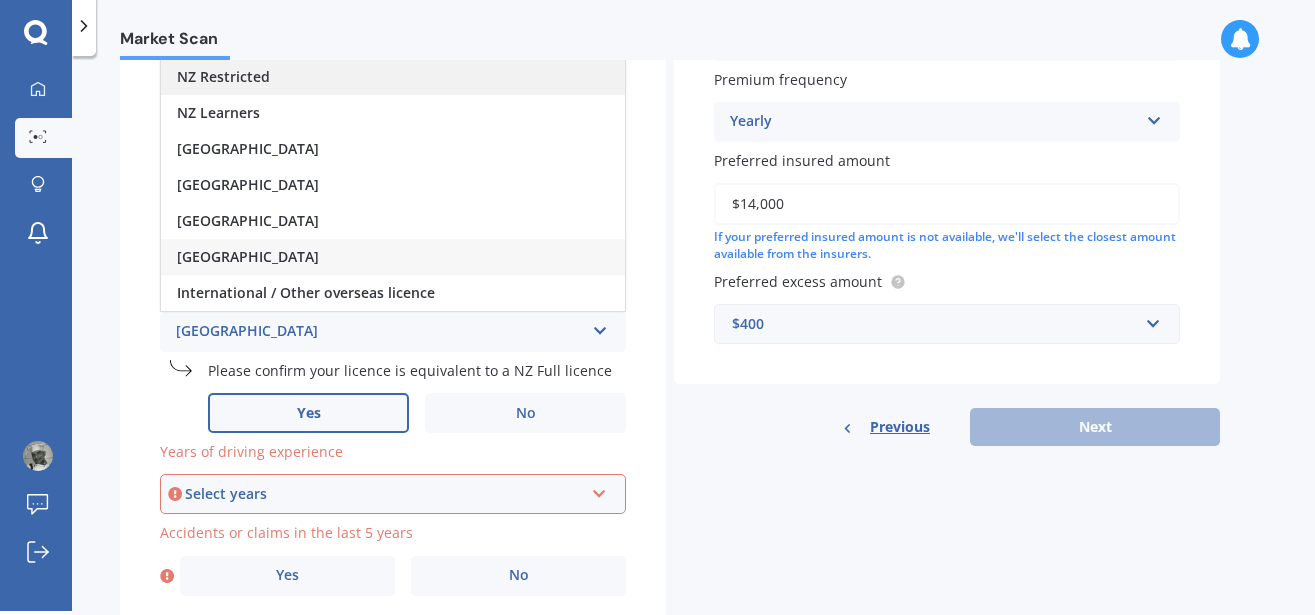 click on "NZ Restricted" at bounding box center (393, 77) 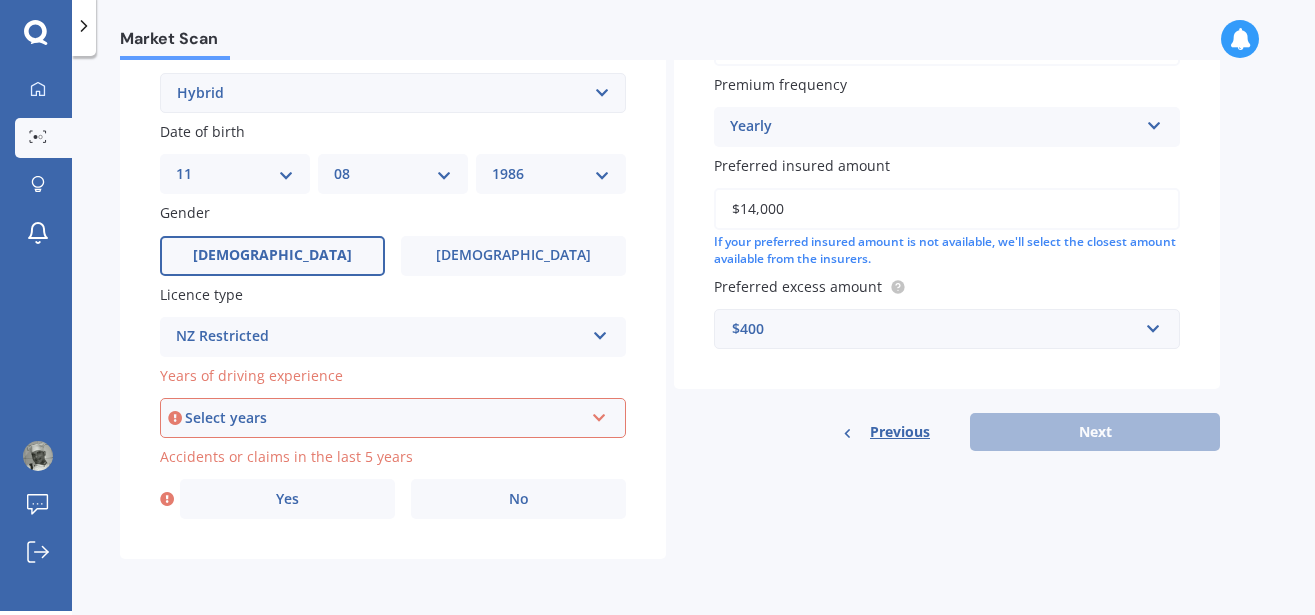 click on "NZ Restricted" at bounding box center [380, 337] 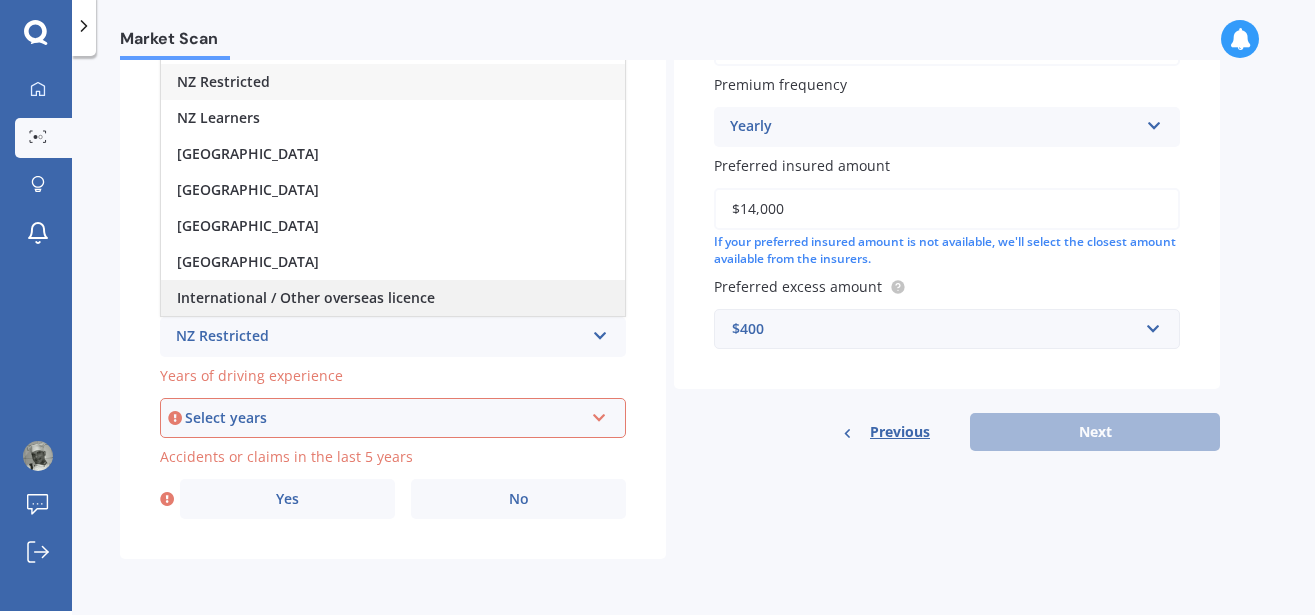 click on "International / Other overseas licence" at bounding box center (393, 298) 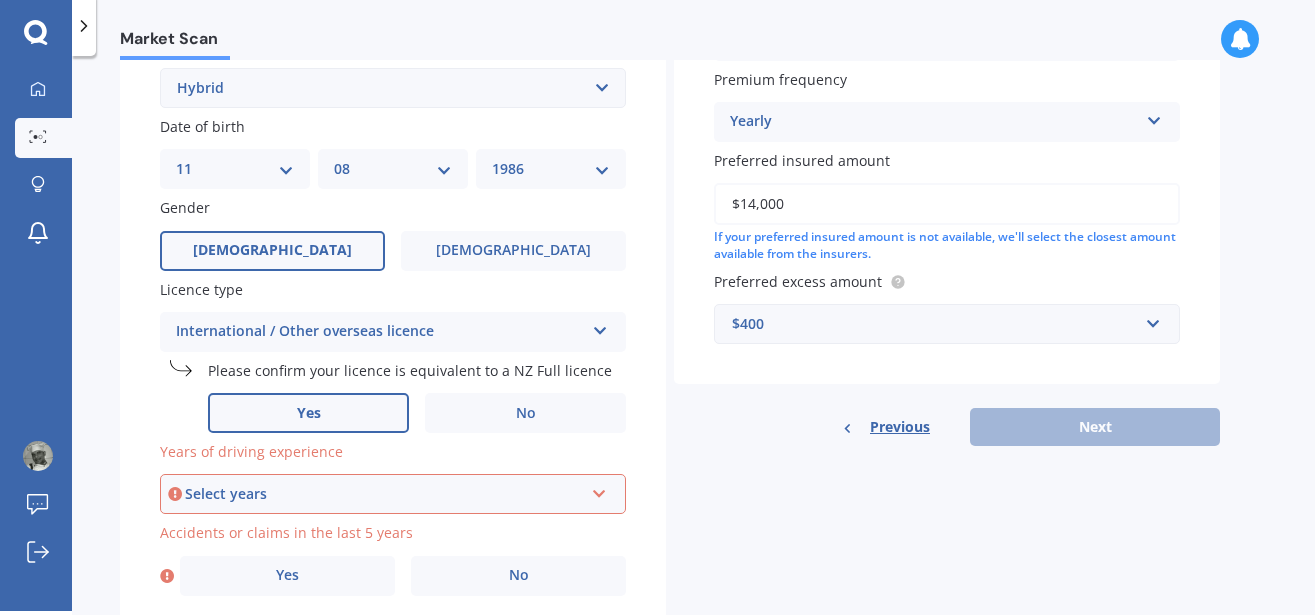click on "Yes" at bounding box center (308, 413) 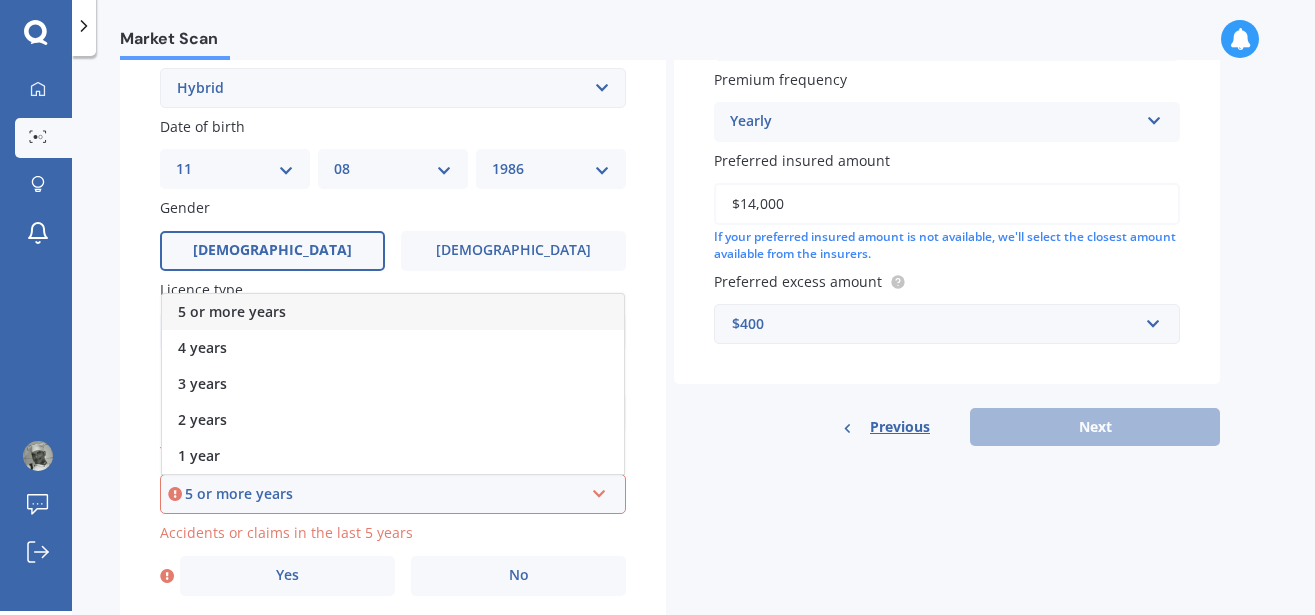 click on "5 or more years" at bounding box center (393, 312) 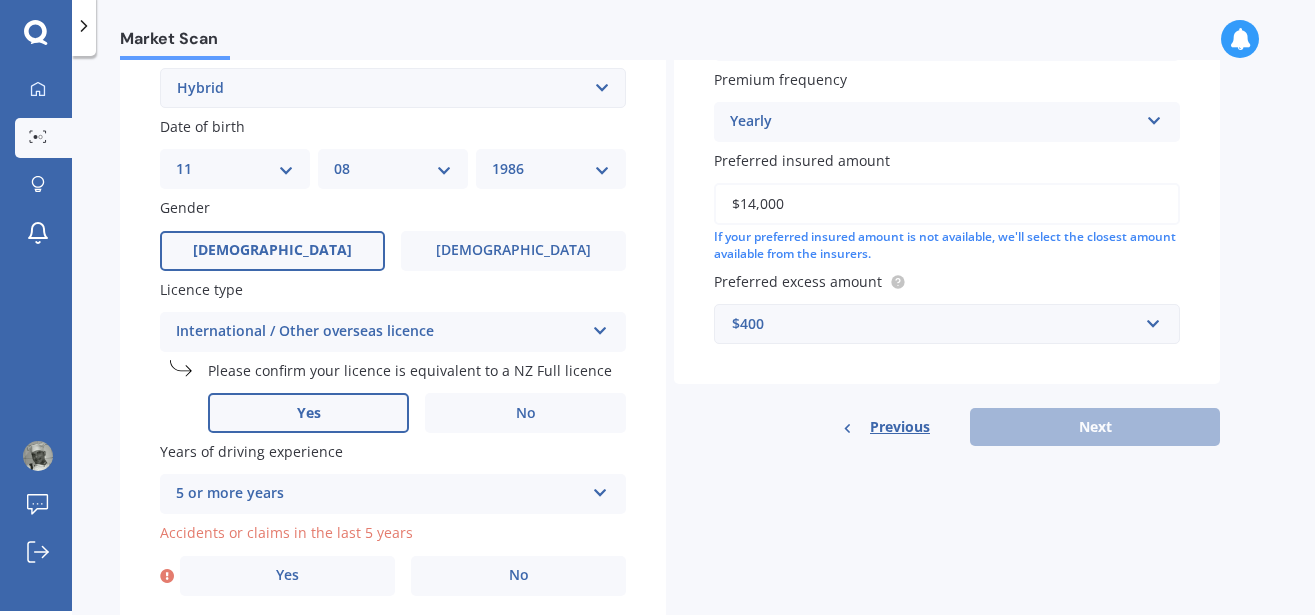 click on "Details Plate number Search I don’t have a number plate Year [DATE] Make Select make AC ALFA ROMEO ASTON [PERSON_NAME] AUDI AUSTIN BEDFORD Bentley BMW BYD CADILLAC CAN-AM CHERY CHEVROLET CHRYSLER Citroen CRUISEAIR CUPRA DAEWOO DAIHATSU DAIMLER DAMON DIAHATSU DODGE EXOCET FACTORY FIVE FERRARI FIAT Fiord FLEETWOOD FORD FOTON FRASER GEELY GENESIS GEORGIE BOY GMC GREAT WALL GWM [PERSON_NAME] HINO [PERSON_NAME] HOLIDAY RAMBLER HONDA HUMMER HYUNDAI INFINITI ISUZU IVECO JAC JAECOO JAGUAR JEEP KGM KIA LADA LAMBORGHINI LANCIA LANDROVER LDV LEXUS LINCOLN LOTUS LUNAR M.G M.G. MAHINDRA MASERATI MAZDA MCLAREN MERCEDES AMG Mercedes Benz MERCEDES-AMG MERCURY MINI MITSUBISHI [PERSON_NAME] NEWMAR NISSAN OMODA OPEL OXFORD PEUGEOT Plymouth Polestar PONTIAC PORSCHE PROTON RAM Range Rover Rayne RENAULT ROLLS ROYCE ROVER SAAB SATURN SEAT SHELBY SKODA SMART SSANGYONG SUBARU SUZUKI TATA TESLA TIFFIN Toyota TRIUMPH TVR Vauxhall VOLKSWAGEN VOLVO WESTFIELD WINNEBAGO ZX Model Select model 4 Runner 86 [PERSON_NAME] Alphard Altezza Aqua Aristo Aurion bB" at bounding box center [670, 113] 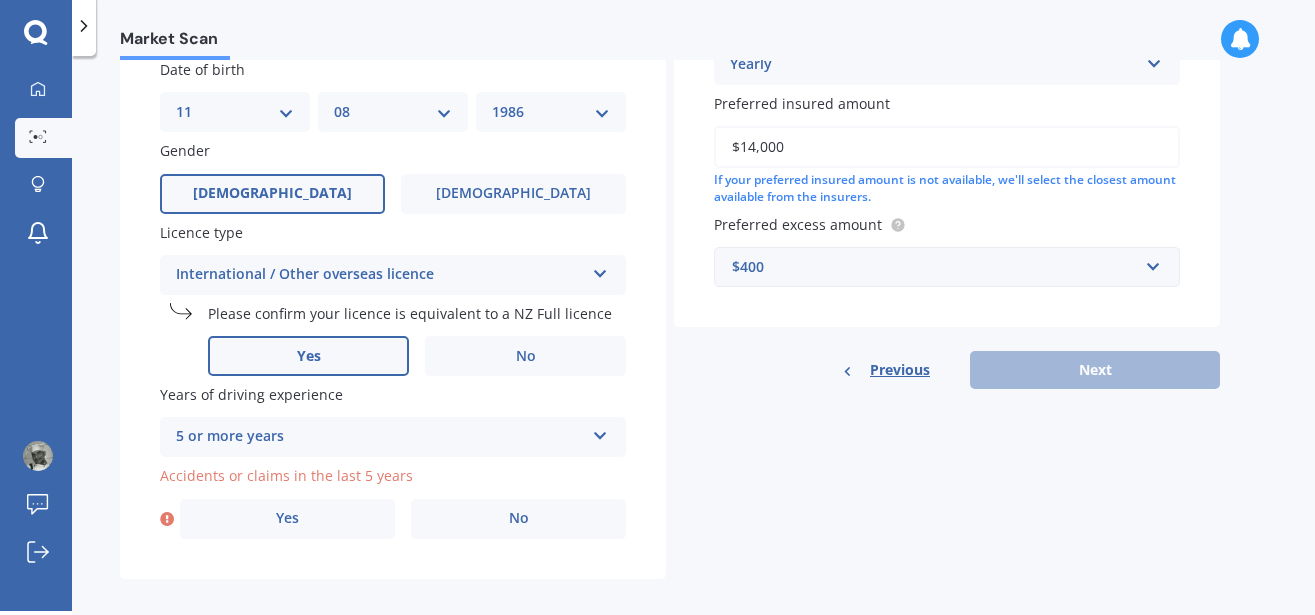 scroll, scrollTop: 649, scrollLeft: 0, axis: vertical 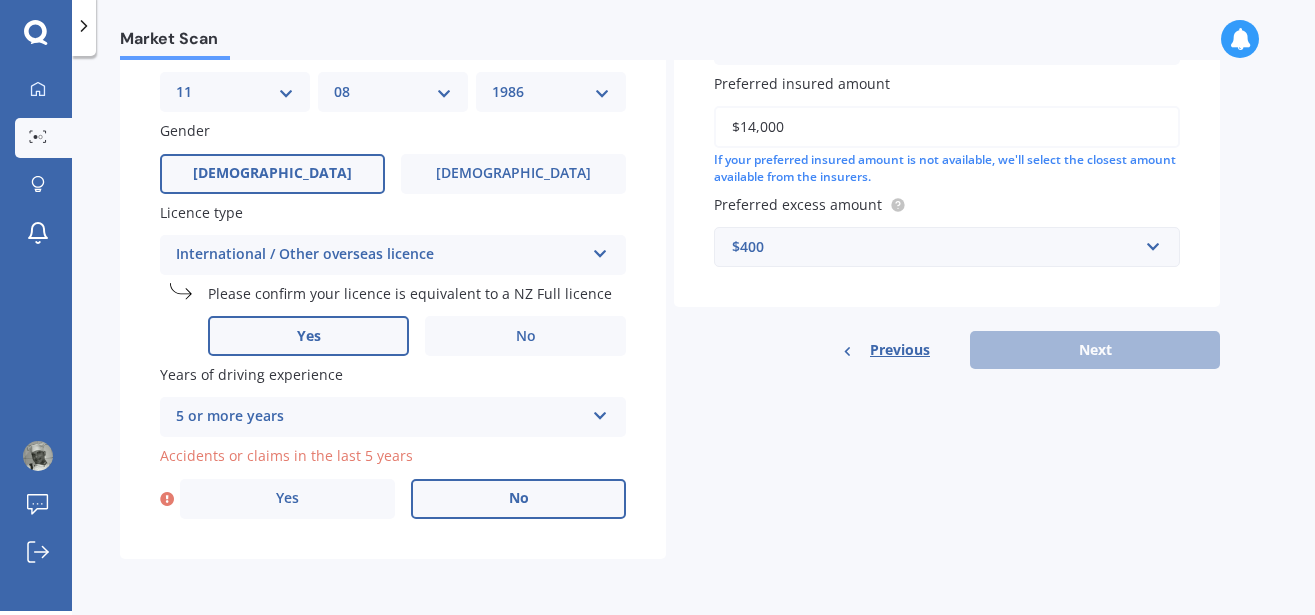 click on "No" at bounding box center (518, 499) 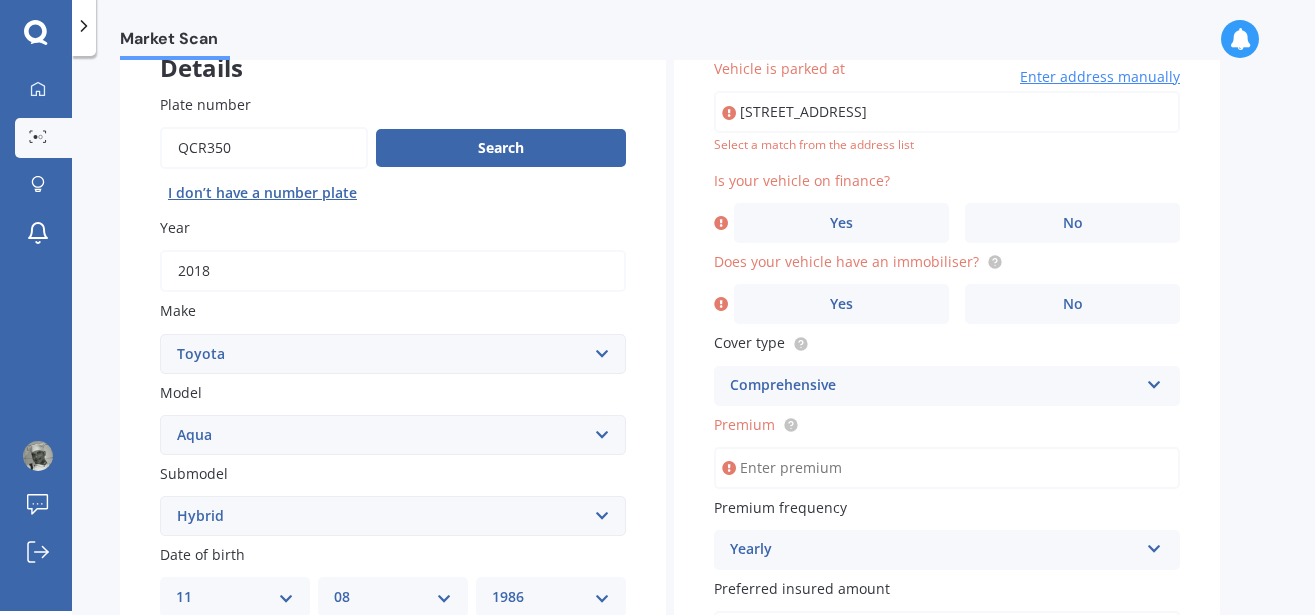 scroll, scrollTop: 137, scrollLeft: 0, axis: vertical 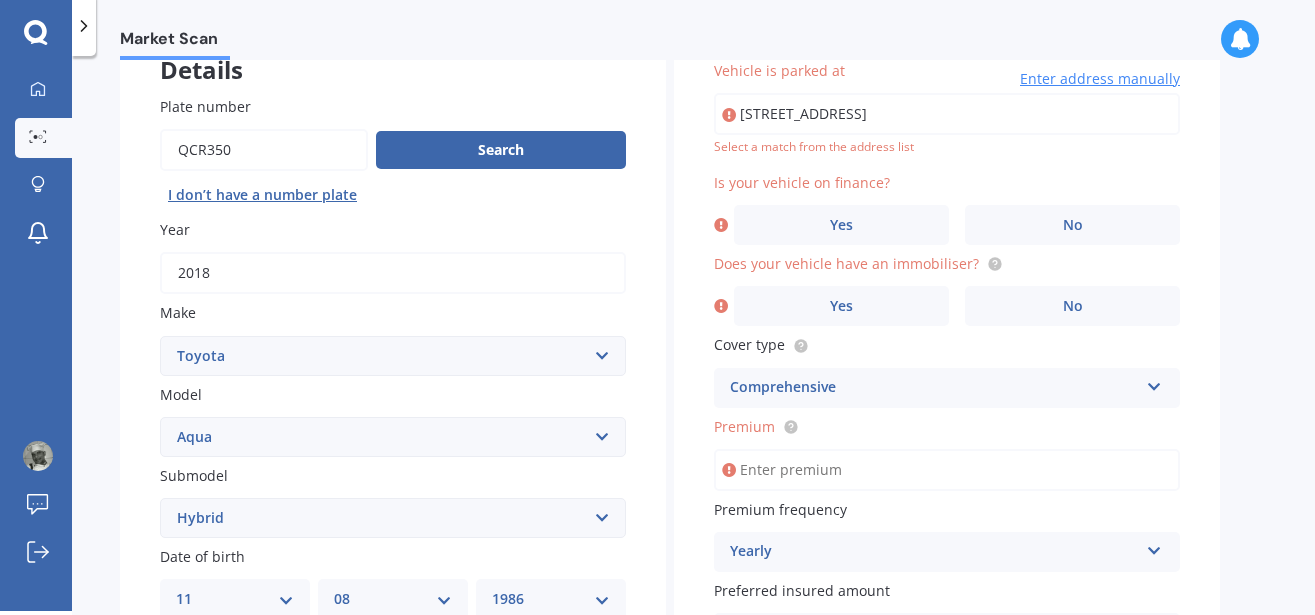 type on "[STREET_ADDRESS]" 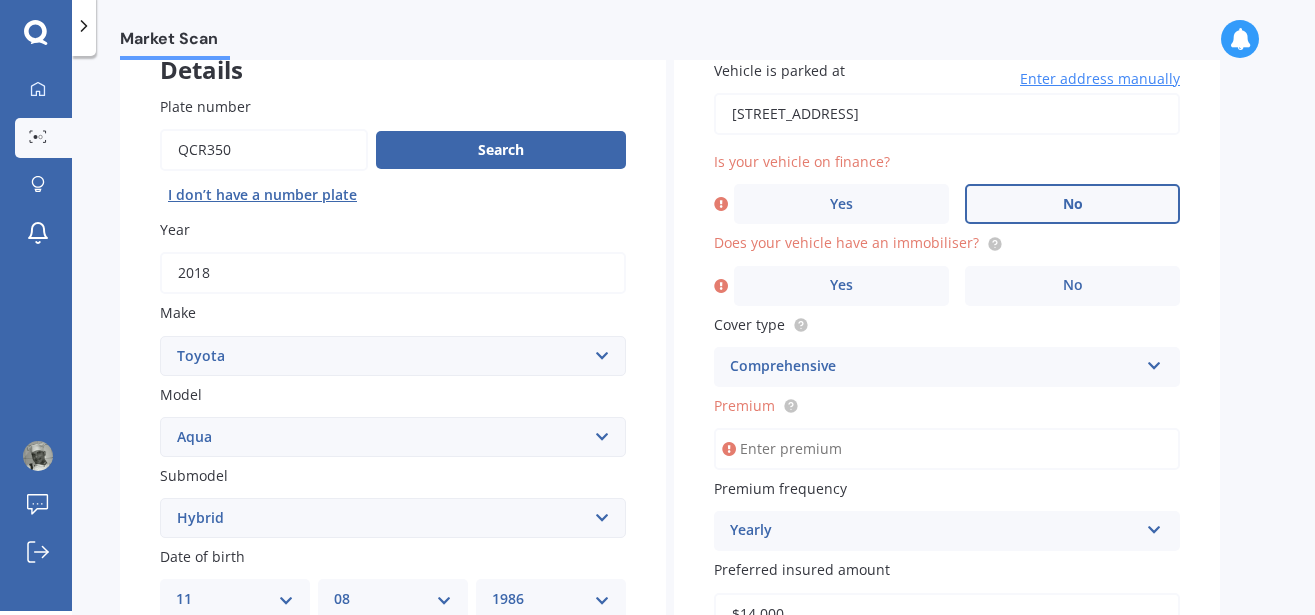 click on "No" at bounding box center (1072, 204) 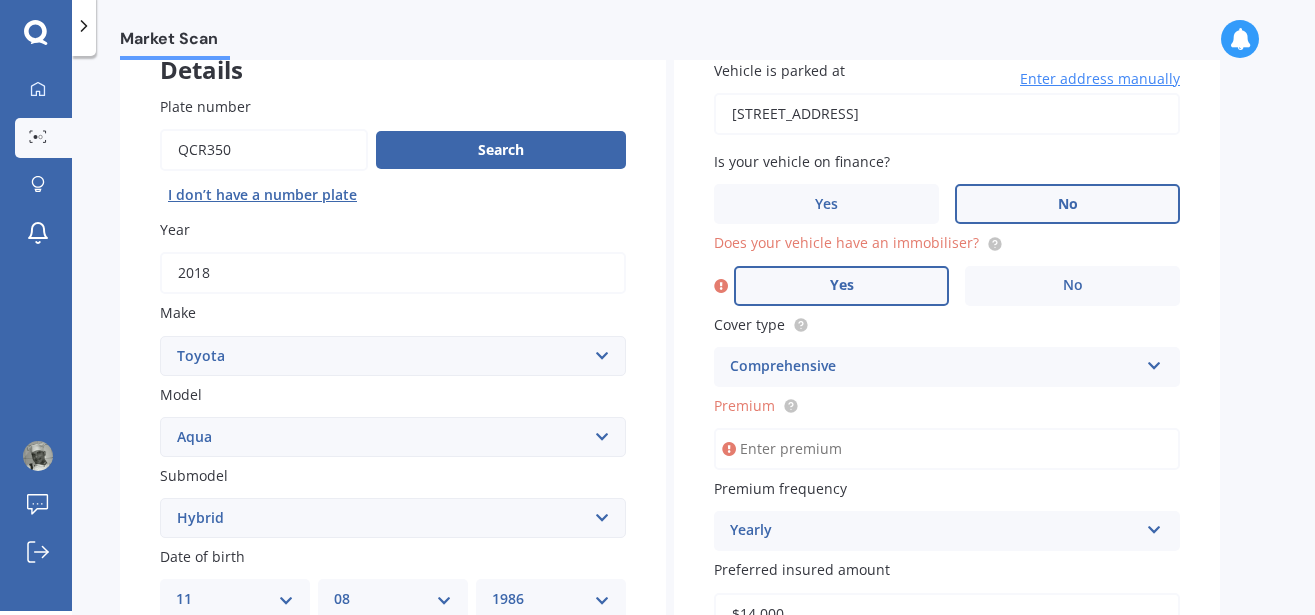 click on "Yes" at bounding box center [841, 286] 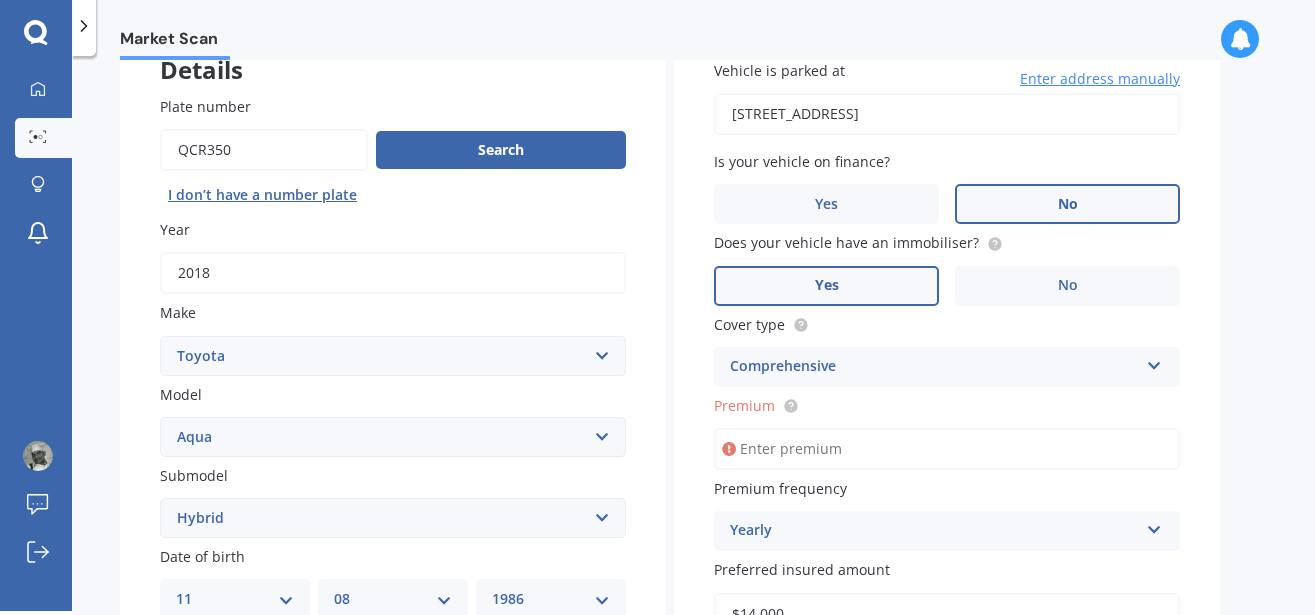 click on "Comprehensive" at bounding box center (934, 367) 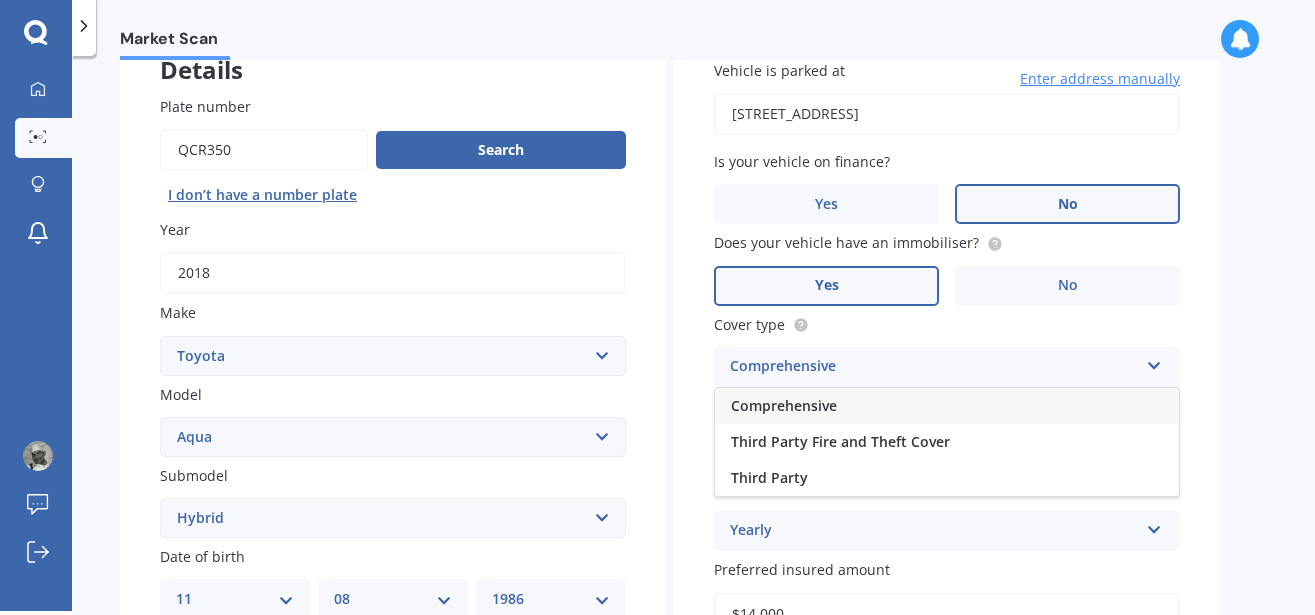 click on "Comprehensive" at bounding box center [934, 367] 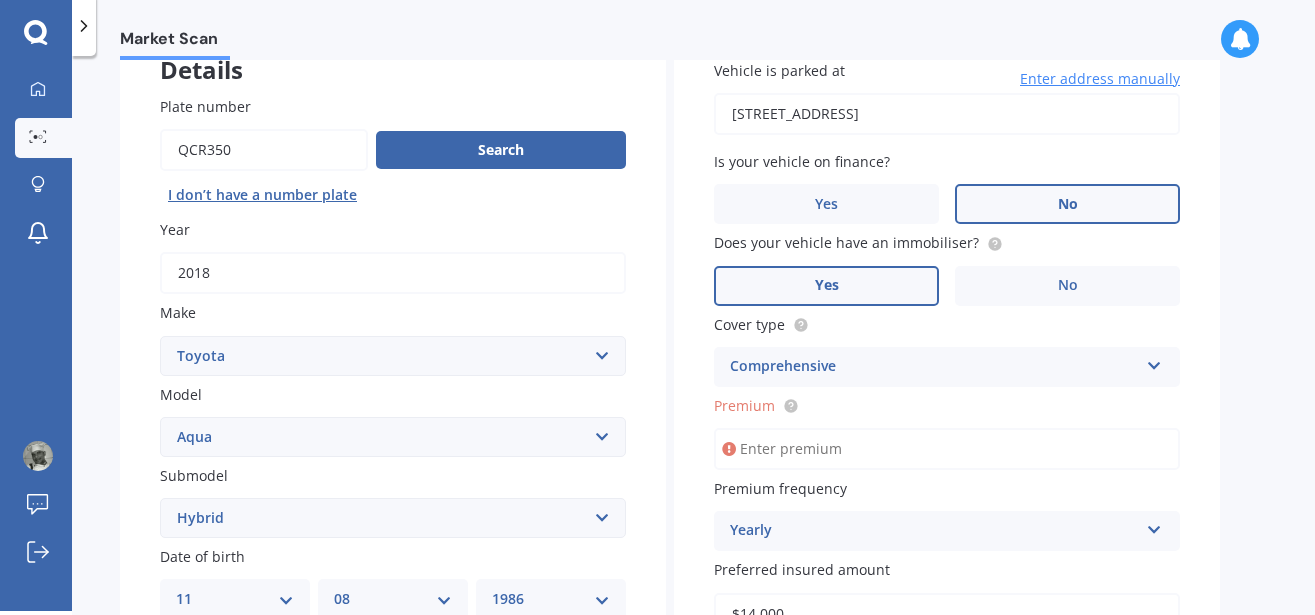 click on "Market Scan Vehicle Market Scan 70 % We just need a few more details to provide an accurate quote Details Plate number Search I don’t have a number plate Year [DATE] Make Select make AC ALFA ROMEO ASTON [PERSON_NAME] AUDI AUSTIN BEDFORD Bentley BMW BYD CADILLAC CAN-AM CHERY CHEVROLET CHRYSLER Citroen CRUISEAIR CUPRA DAEWOO DAIHATSU DAIMLER DAMON DIAHATSU DODGE EXOCET FACTORY FIVE FERRARI FIAT Fiord FLEETWOOD FORD FOTON FRASER GEELY GENESIS GEORGIE BOY GMC GREAT WALL GWM [PERSON_NAME] HINO [PERSON_NAME] HOLIDAY RAMBLER HONDA HUMMER HYUNDAI INFINITI ISUZU IVECO JAC JAECOO JAGUAR JEEP KGM KIA LADA LAMBORGHINI LANCIA LANDROVER LDV LEXUS LINCOLN LOTUS LUNAR M.G M.G. MAHINDRA MASERATI MAZDA MCLAREN MERCEDES AMG Mercedes Benz MERCEDES-AMG MERCURY MINI MITSUBISHI [PERSON_NAME] NEWMAR NISSAN OMODA OPEL OXFORD PEUGEOT Plymouth Polestar PONTIAC PORSCHE PROTON RAM Range Rover Rayne RENAULT ROLLS ROYCE ROVER SAAB SATURN SEAT SHELBY SKODA SMART SSANGYONG SUBARU SUZUKI TATA TESLA TIFFIN Toyota TRIUMPH TVR Vauxhall VOLKSWAGEN VOLVO ZX 86" at bounding box center [693, 337] 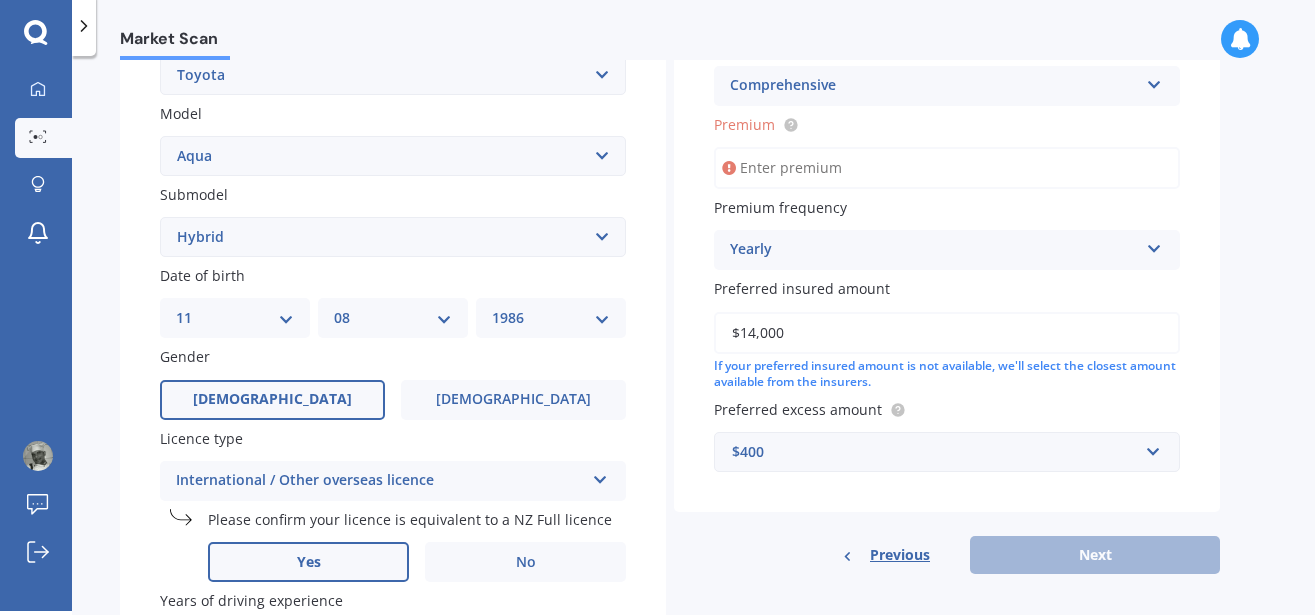 scroll, scrollTop: 479, scrollLeft: 0, axis: vertical 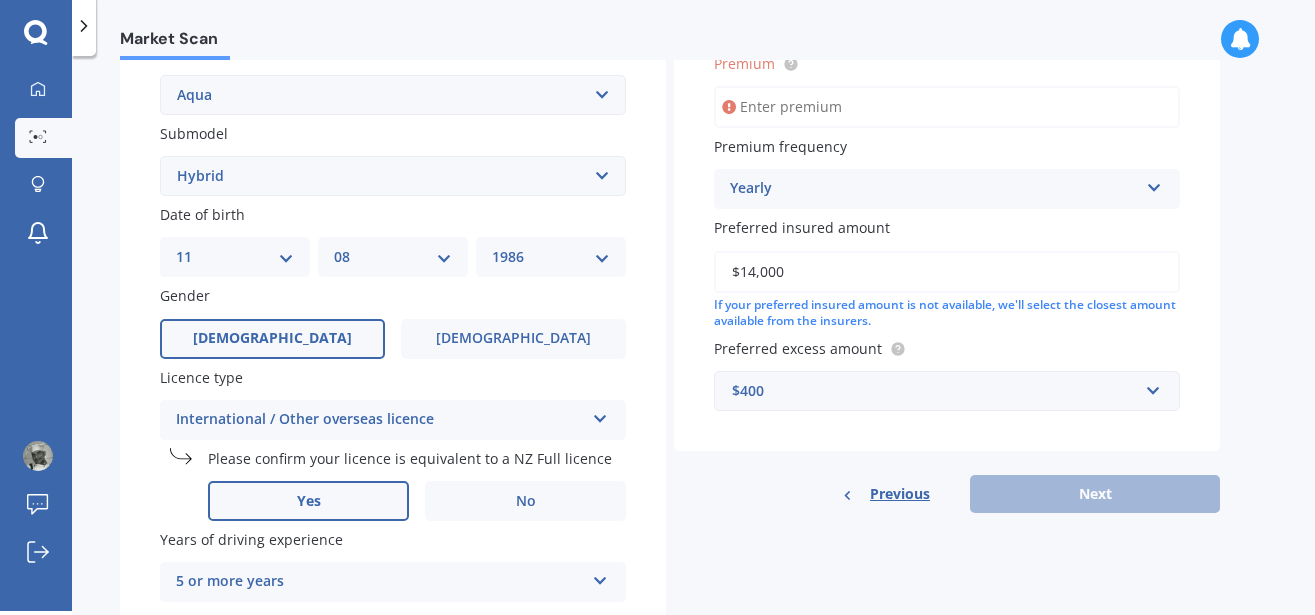 click on "Premium" at bounding box center [947, 107] 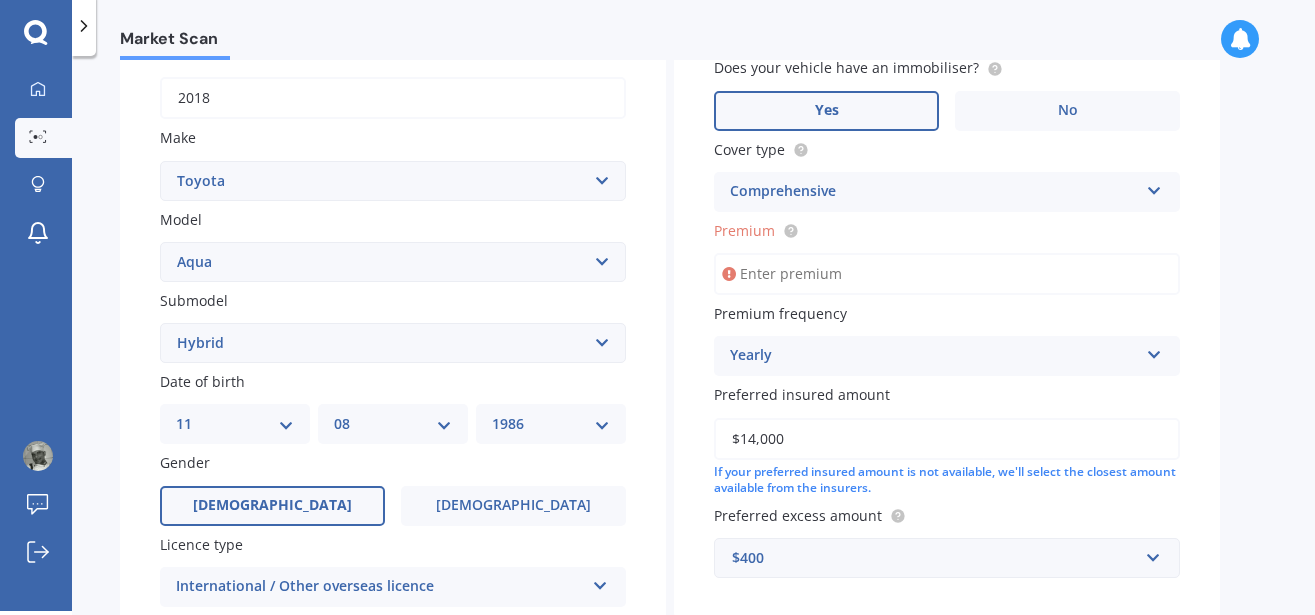 scroll, scrollTop: 308, scrollLeft: 0, axis: vertical 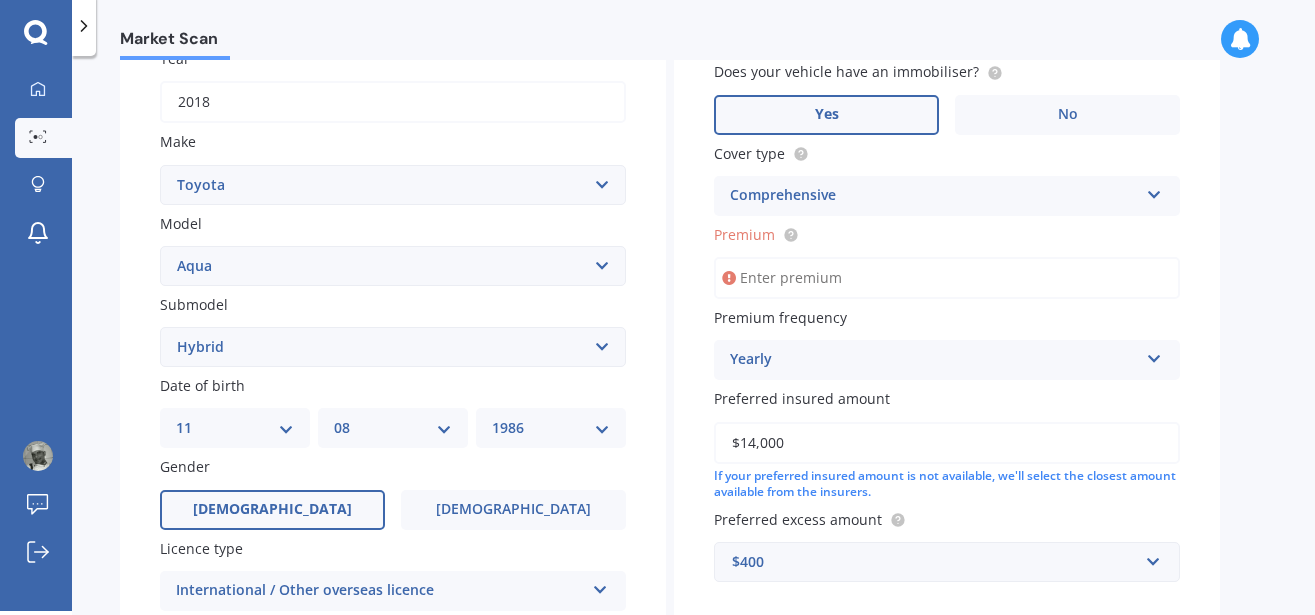 click on "Premium" at bounding box center [947, 278] 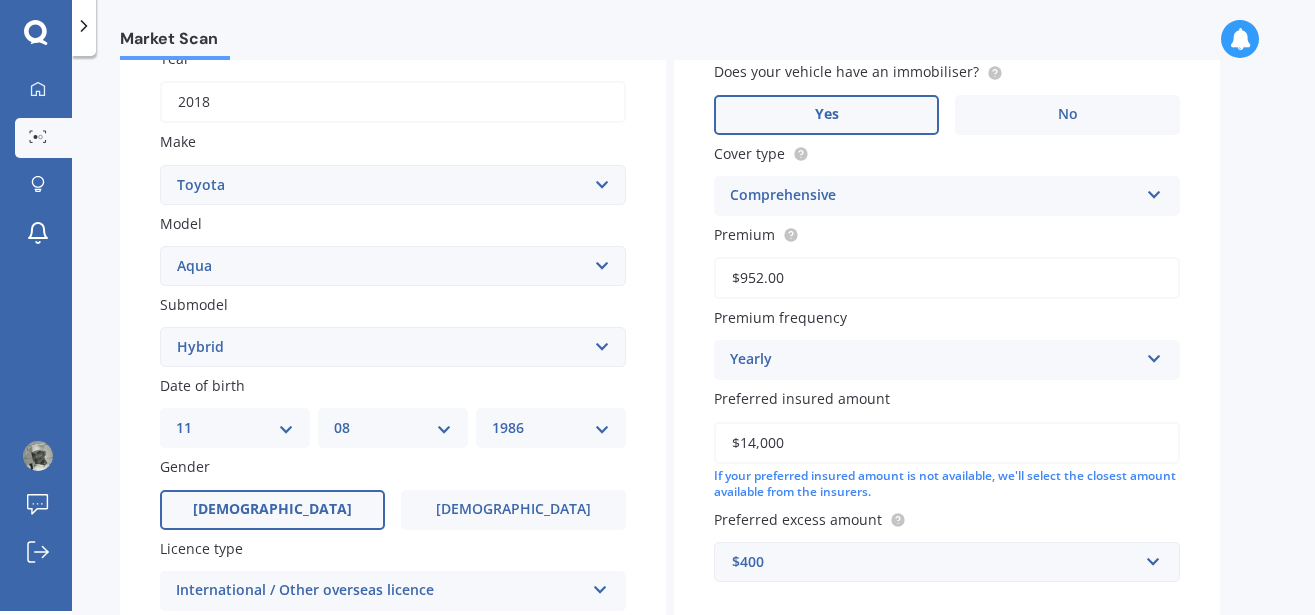 type on "$952.00" 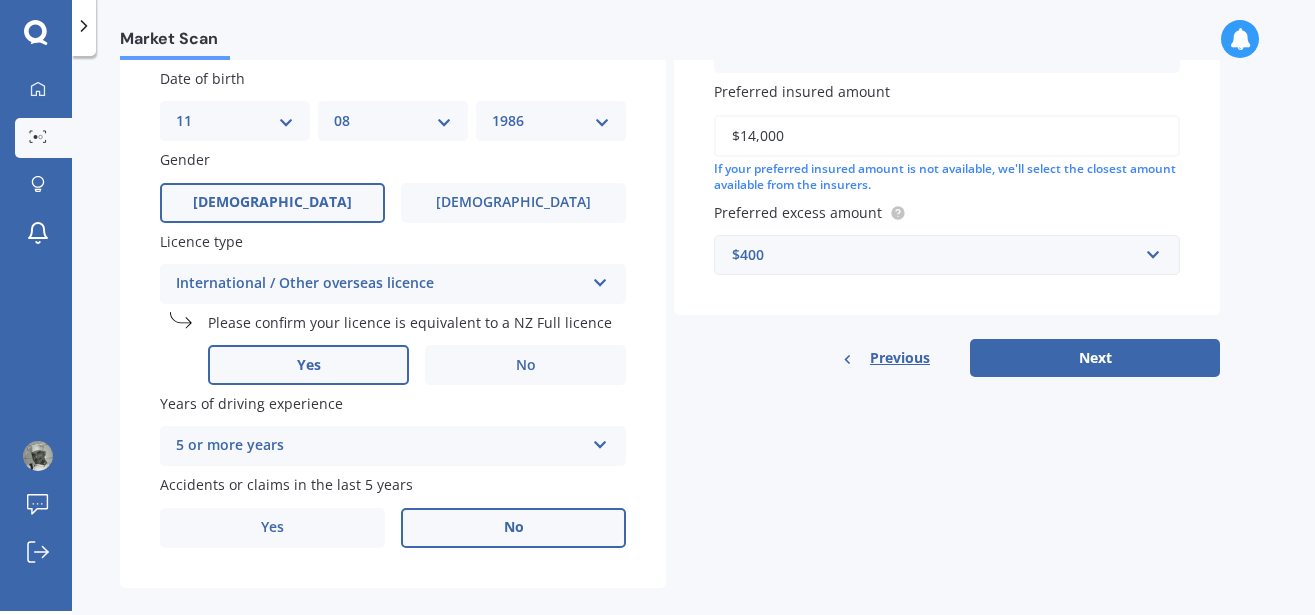 scroll, scrollTop: 649, scrollLeft: 0, axis: vertical 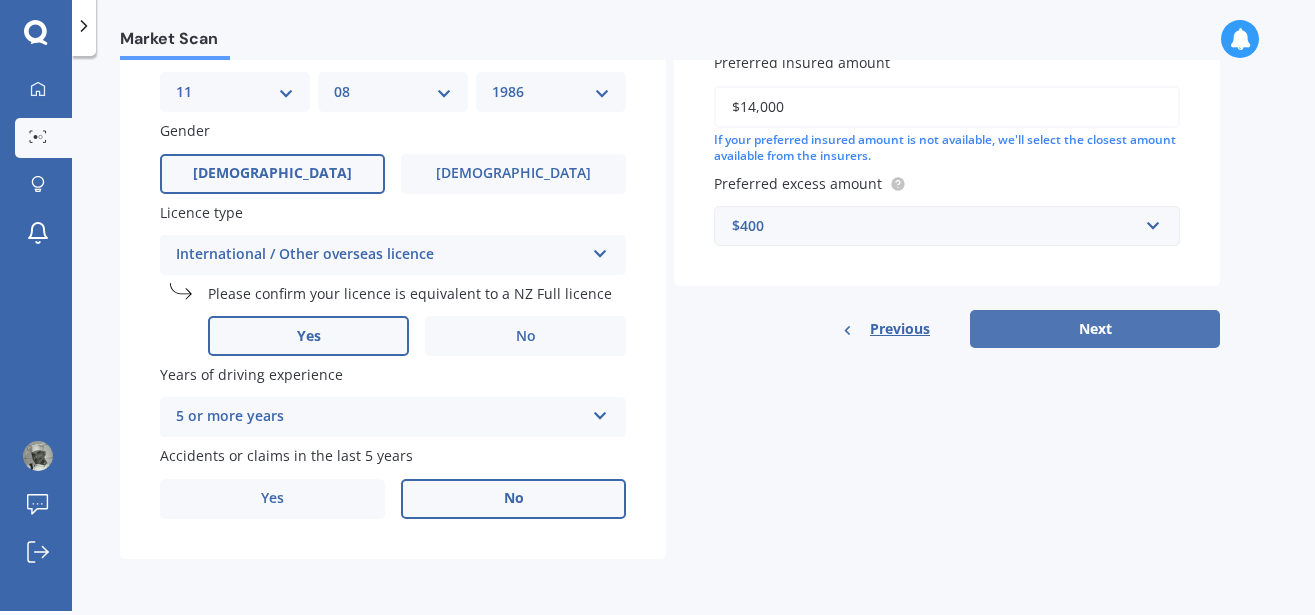 click on "Next" at bounding box center [1095, 329] 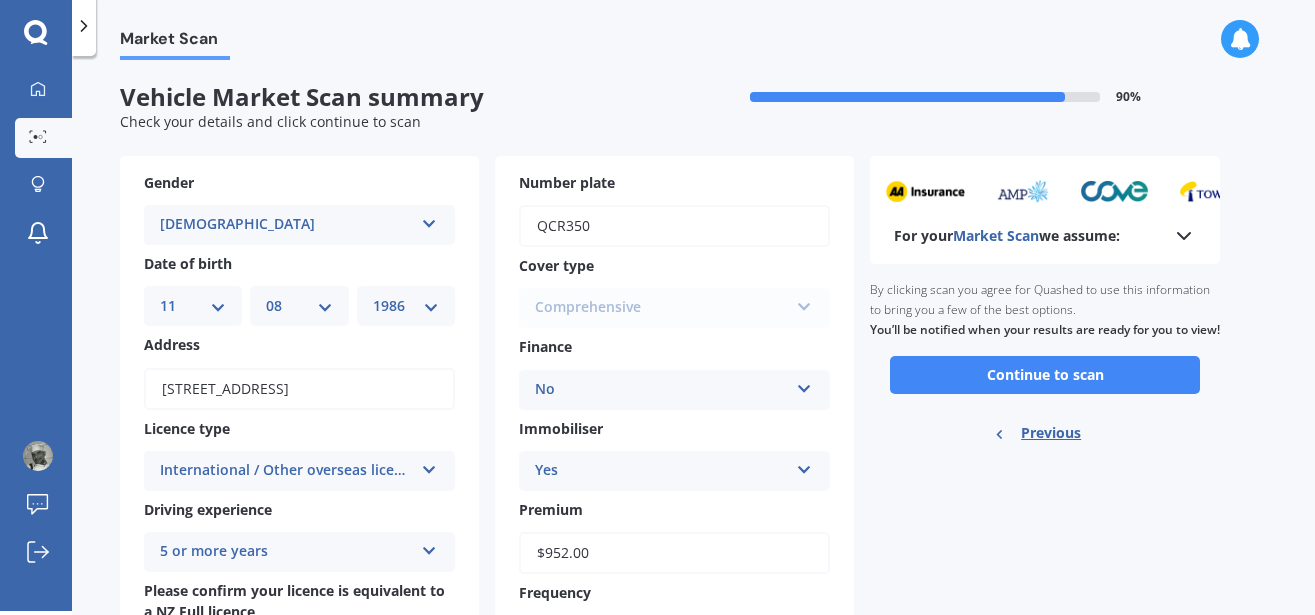 scroll, scrollTop: 0, scrollLeft: 0, axis: both 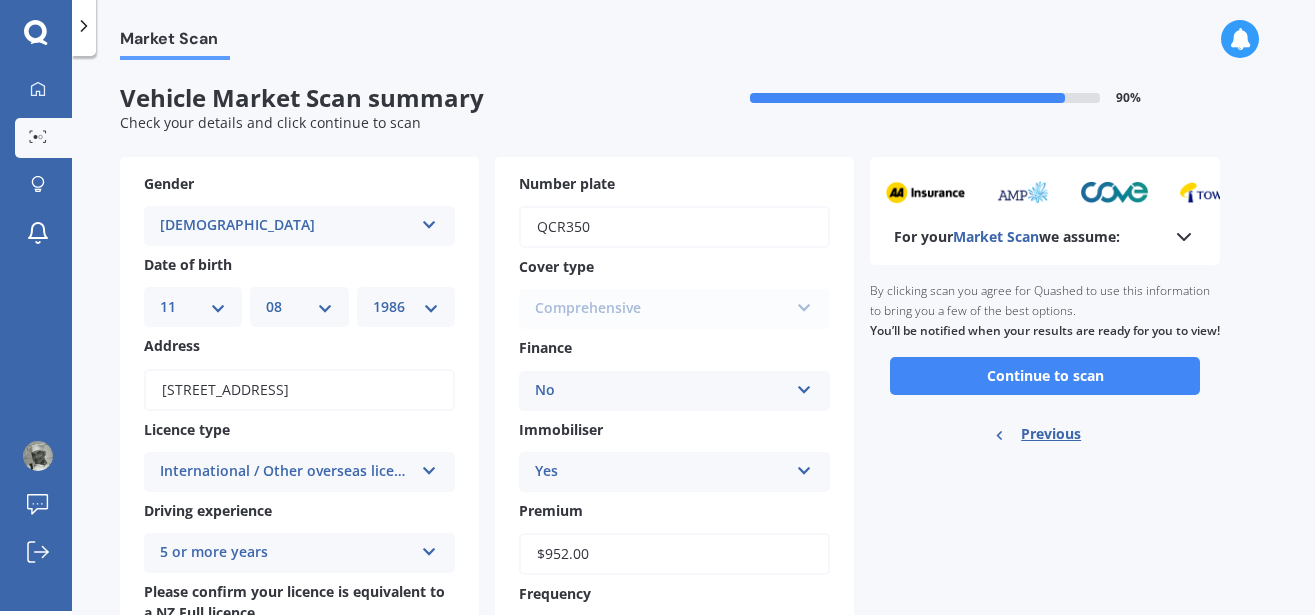 click on "For your  Market Scan  we assume: Ready to go By clicking scan you agree for Quashed to use this information to bring you a few of the best options. You’ll be notified when your results are ready for you to view! Continue to scan Previous" at bounding box center [1045, 497] 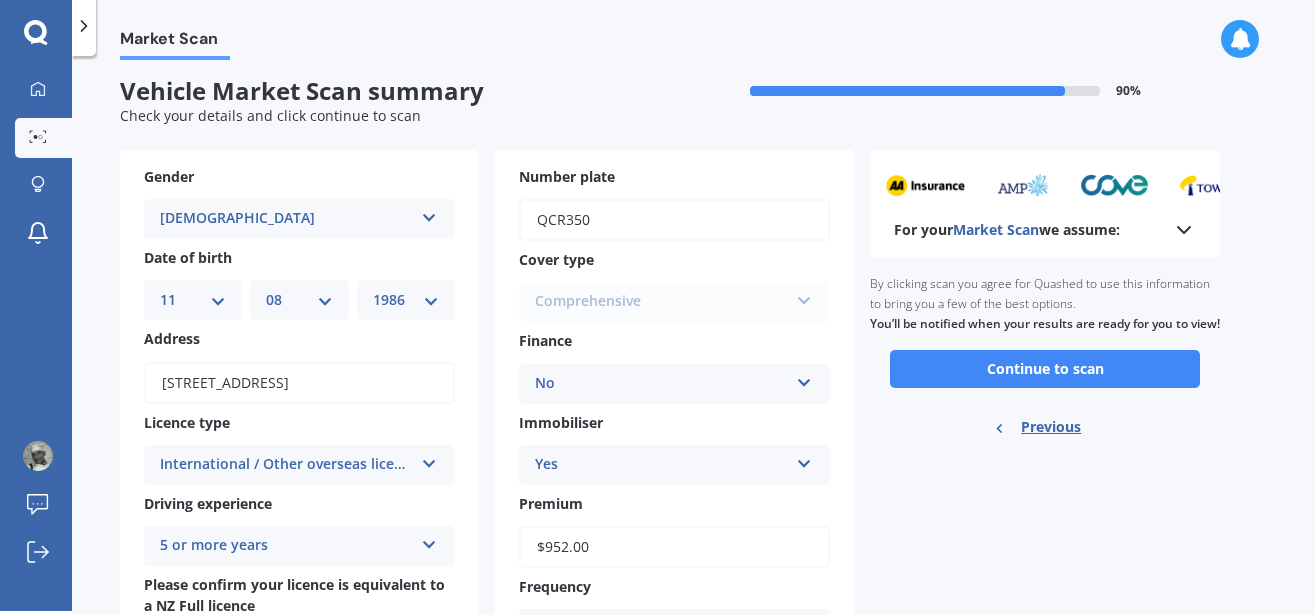 scroll, scrollTop: 0, scrollLeft: 0, axis: both 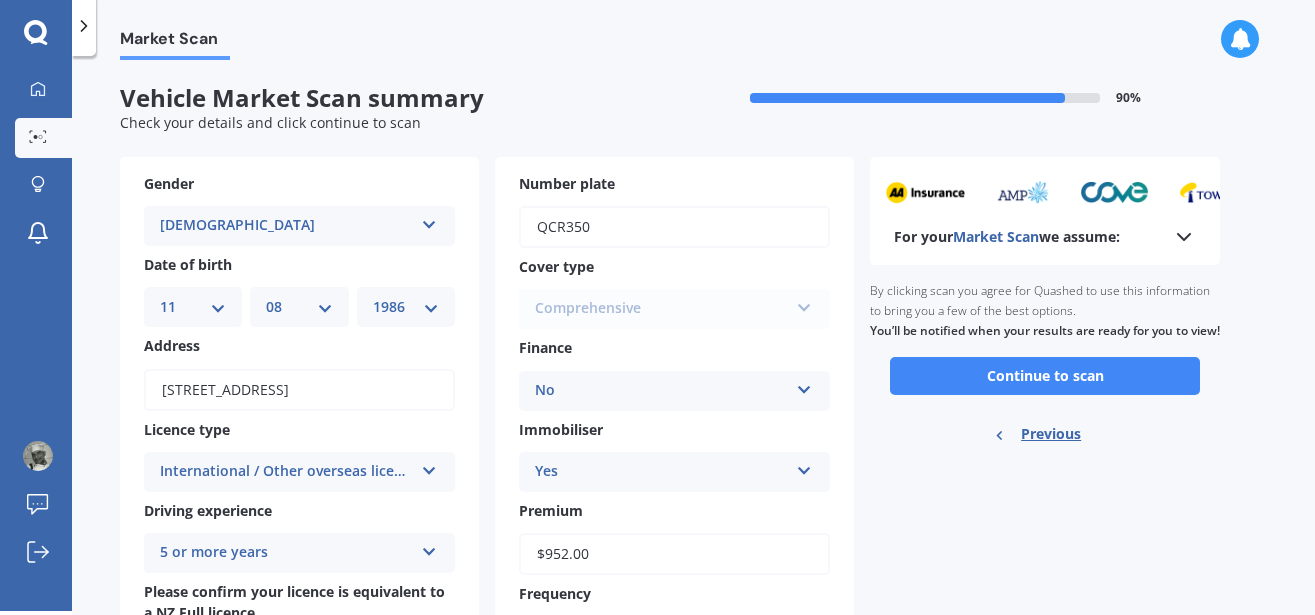 click on "International / Other overseas licence NZ Full NZ Restricted NZ Learners [GEOGRAPHIC_DATA] [GEOGRAPHIC_DATA] [GEOGRAPHIC_DATA] [GEOGRAPHIC_DATA] International / Other overseas licence" at bounding box center (299, 472) 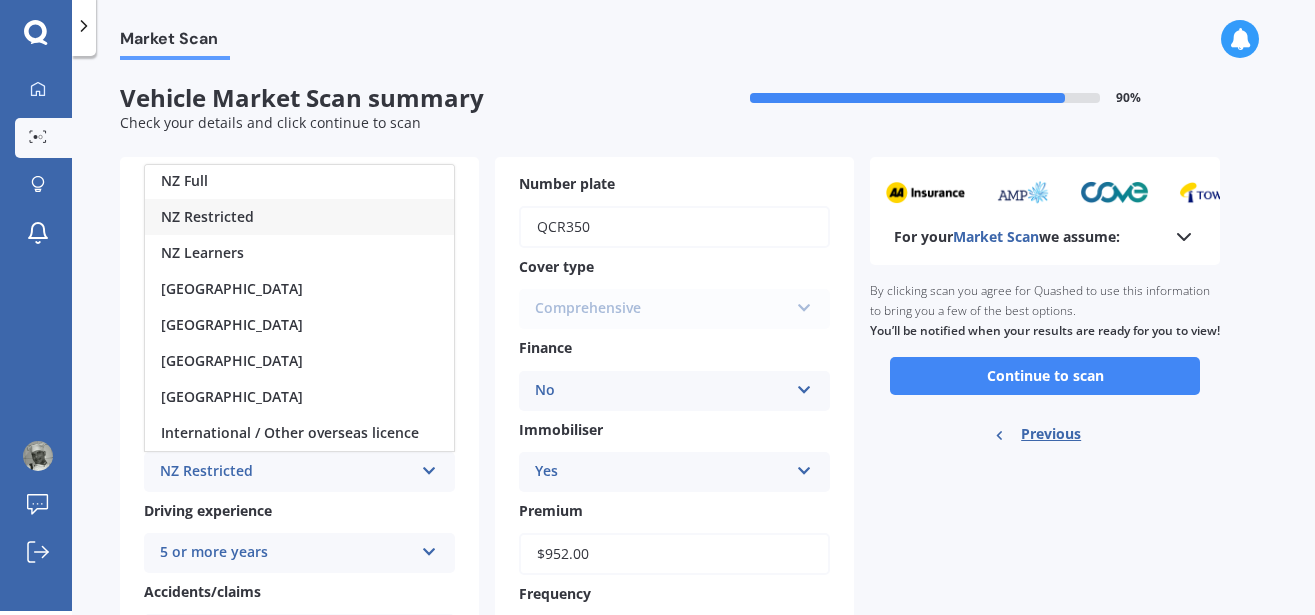 scroll, scrollTop: 0, scrollLeft: 0, axis: both 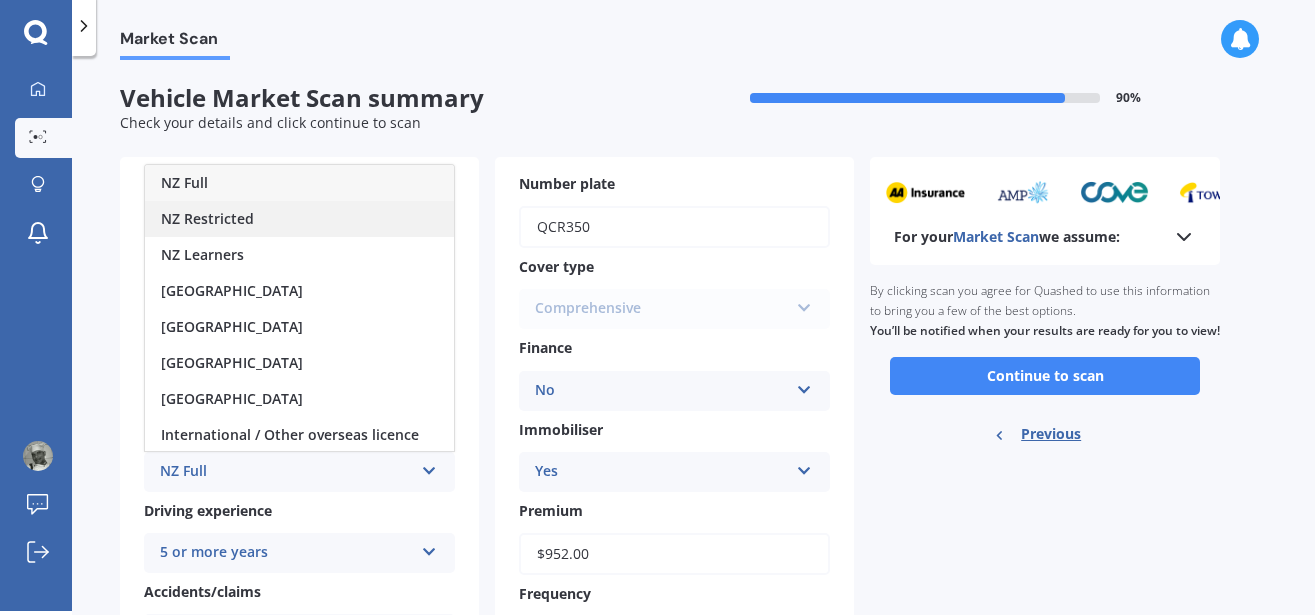 click on "NZ Restricted" at bounding box center [207, 218] 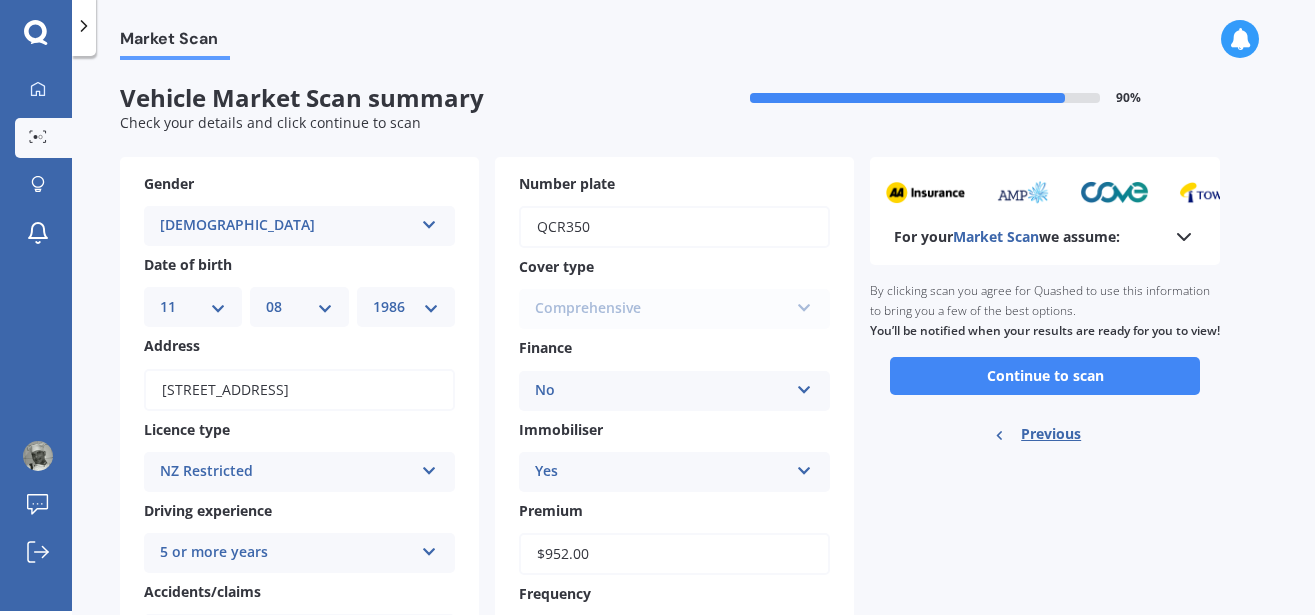 click on "NZ Restricted" at bounding box center (286, 472) 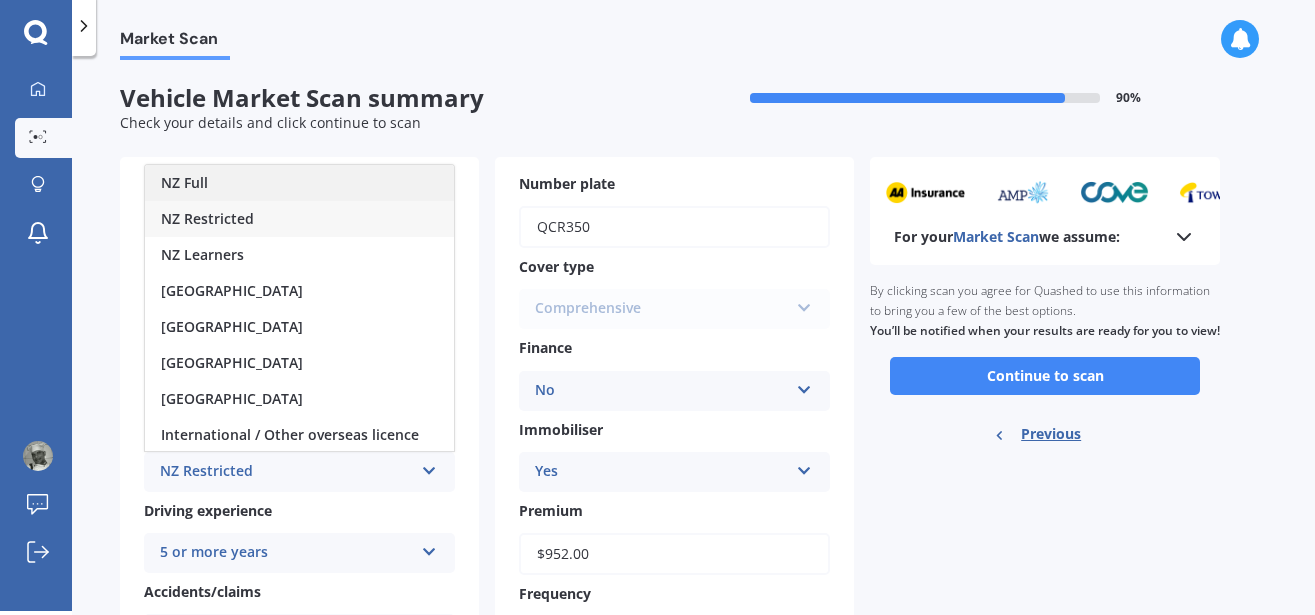 click on "NZ Full" at bounding box center [299, 183] 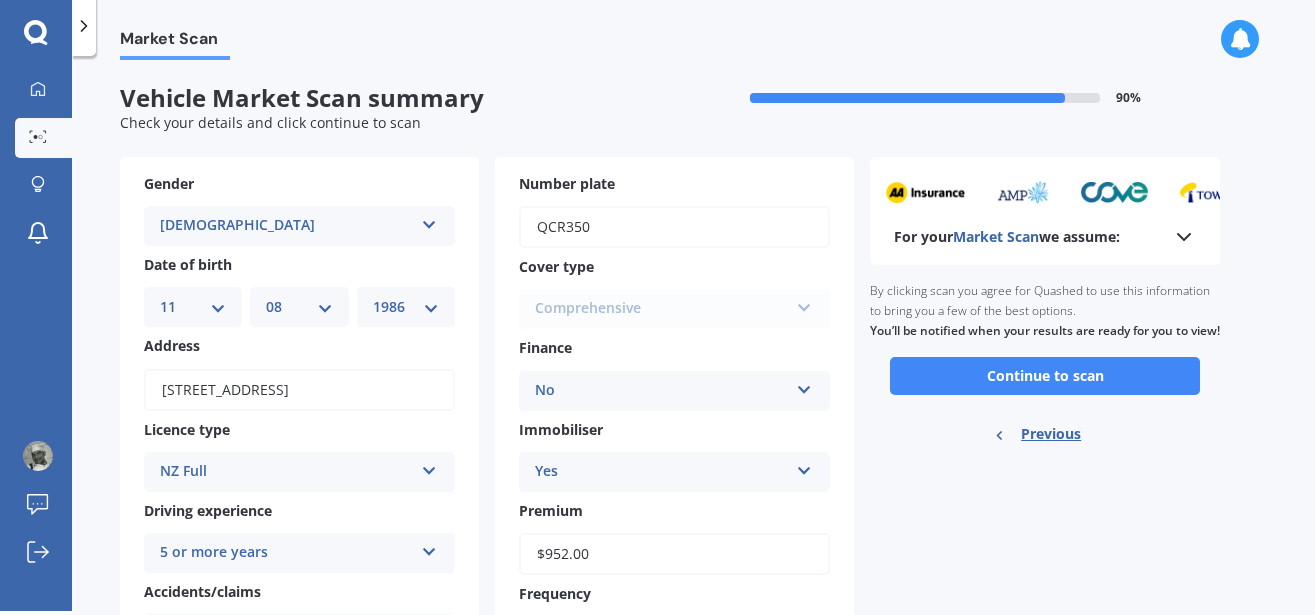 click on "Market Scan Vehicle Market Scan summary 90 % Check your details and click continue to scan  Gender [DEMOGRAPHIC_DATA] [DEMOGRAPHIC_DATA] [DEMOGRAPHIC_DATA] Date of birth DD 01 02 03 04 05 06 07 08 09 10 11 12 13 14 15 16 17 18 19 20 21 22 23 24 25 26 27 28 29 30 31 MM 01 02 03 04 05 06 07 08 09 10 11 12 YYYY 2025 2024 2023 2022 2021 2020 2019 2018 2017 2016 2015 2014 2013 2012 2011 2010 2009 2008 2007 2006 2005 2004 2003 2002 2001 2000 1999 1998 1997 1996 1995 1994 1993 1992 1991 1990 1989 1988 1987 1986 1985 1984 1983 1982 1981 1980 1979 1978 1977 1976 1975 1974 1973 1972 1971 1970 1969 1968 1967 1966 1965 1964 1963 1962 1961 1960 1959 1958 1957 1956 1955 1954 1953 1952 1951 1950 1949 1948 1947 1946 1945 1944 1943 1942 1941 1940 1939 1938 1937 1936 1935 1934 1933 1932 1931 1930 1929 1928 1927 1926 Address [STREET_ADDRESS] Licence type NZ Full NZ Full NZ Restricted NZ Learners [GEOGRAPHIC_DATA] [GEOGRAPHIC_DATA] [GEOGRAPHIC_DATA] [GEOGRAPHIC_DATA] International / Other overseas licence Driving experience 5 or more years 1 year 2 years 3 years No No" at bounding box center [693, 337] 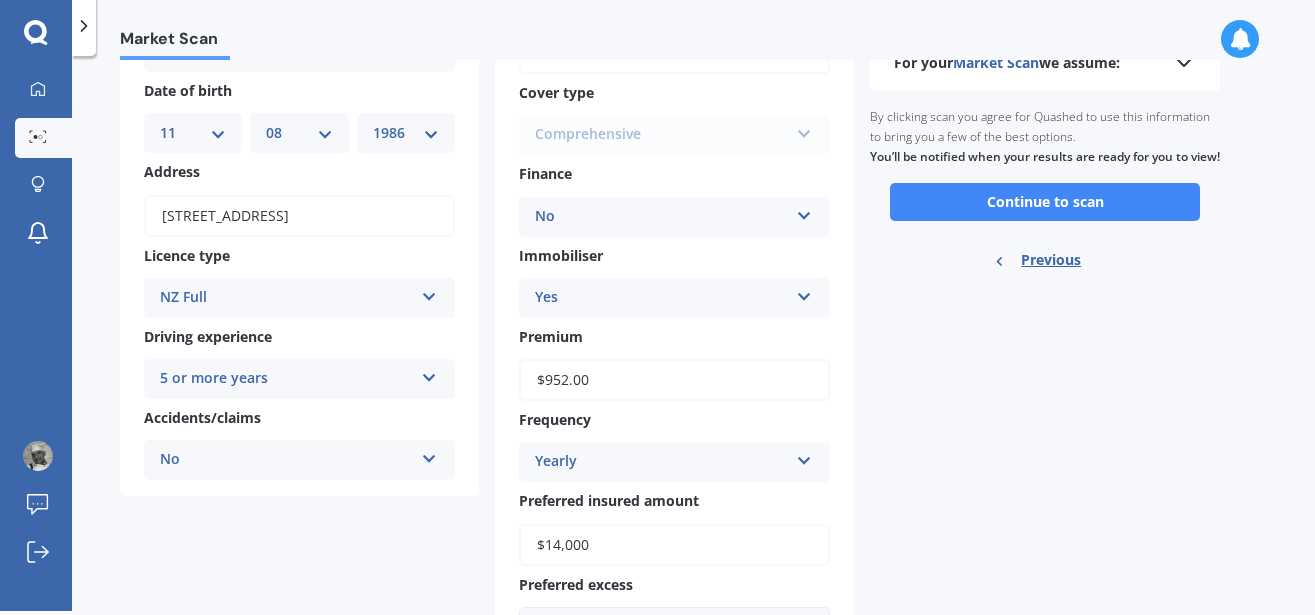 scroll, scrollTop: 282, scrollLeft: 0, axis: vertical 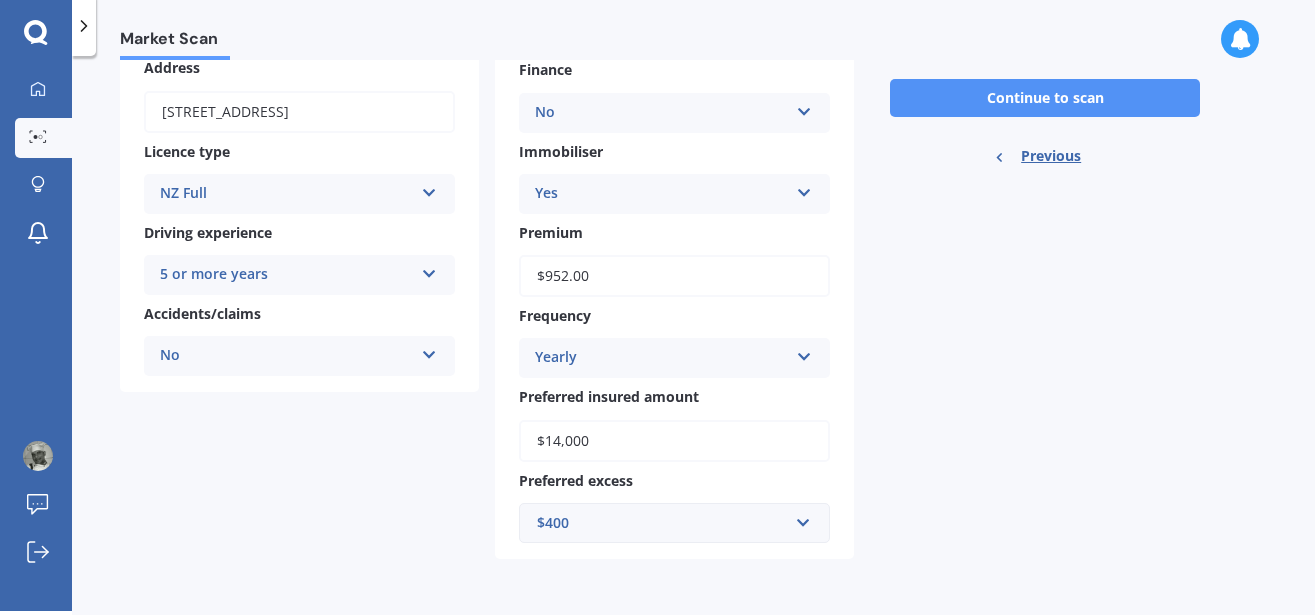 click on "Continue to scan" at bounding box center (1045, 98) 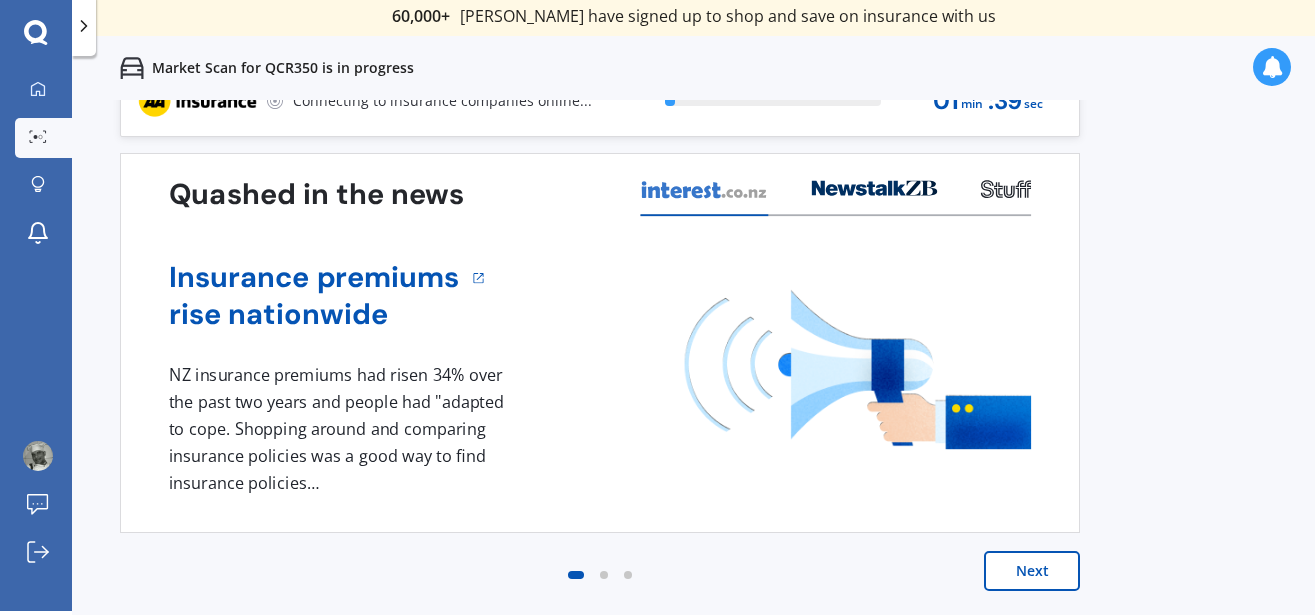 scroll, scrollTop: 0, scrollLeft: 0, axis: both 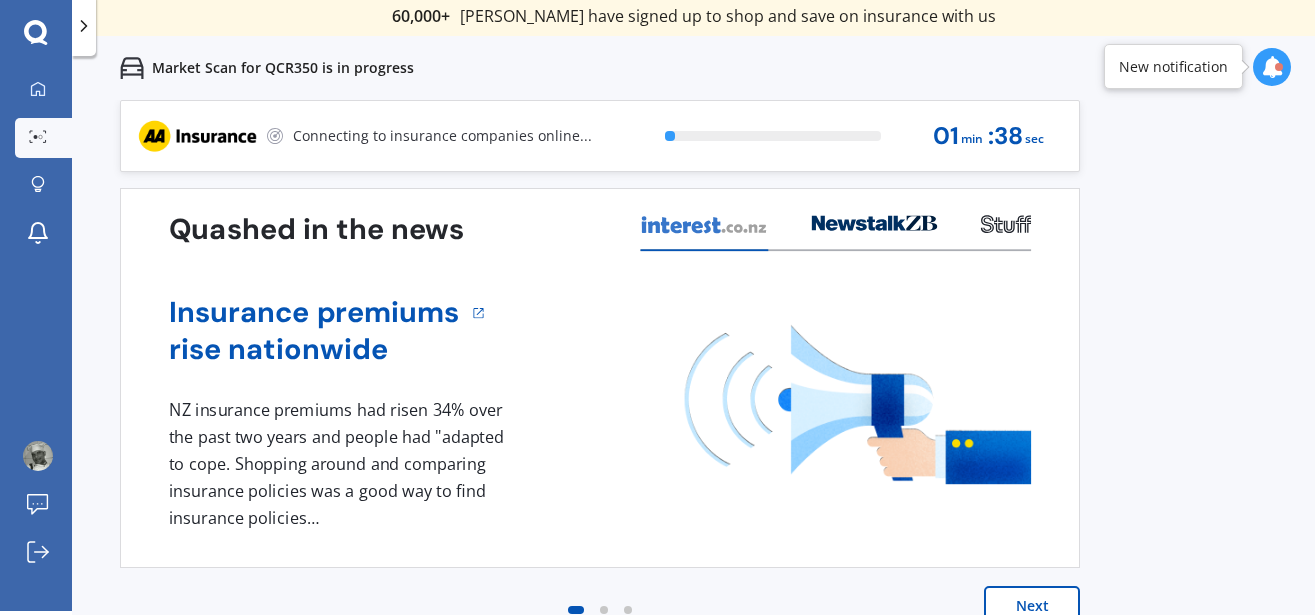 click on "Previous 60,000+ Kiwis have signed up to shop and save on insurance with us " Helpful tool, just that my current insurance is cheaper. " [PERSON_NAME], H " I have already recommended Quashed to many family and friends. This is fantastic. Thank you. " [PERSON_NAME], M " A very useful tool and is easy to use. Highly recommended! " [PERSON_NAME], Z " Useful tool to check whether our current prices are competitive - which they are. " [PERSON_NAME], G " My current car insurance was half of the cheapest quoted here, so I'll stick with them. " [PERSON_NAME], N " Gave exactly the same results. " [PERSON_NAME], S " It's pretty accurate. Good service. " Mala, P " That was very helpful as it provided all the details required to make the necessary decision. " [PERSON_NAME], I " I've already recommended to a number of people. " [PERSON_NAME], J " Good to know my existing cover is so good! " [PERSON_NAME], J " Excellent site! I saved $300 off my existing policy. " Lian, G " Great stuff team! first time using it, and it was very clear and concise. " [PERSON_NAME], B   Next 0 % 01 min :  38 sec 1" at bounding box center [693, 377] 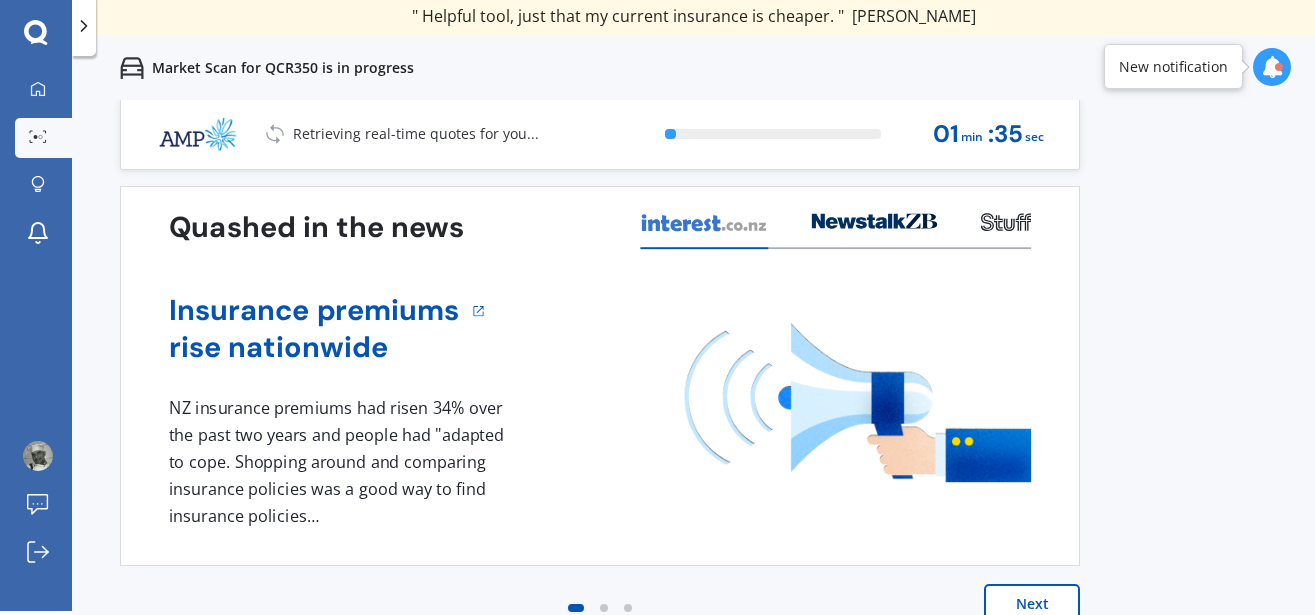 scroll, scrollTop: 0, scrollLeft: 0, axis: both 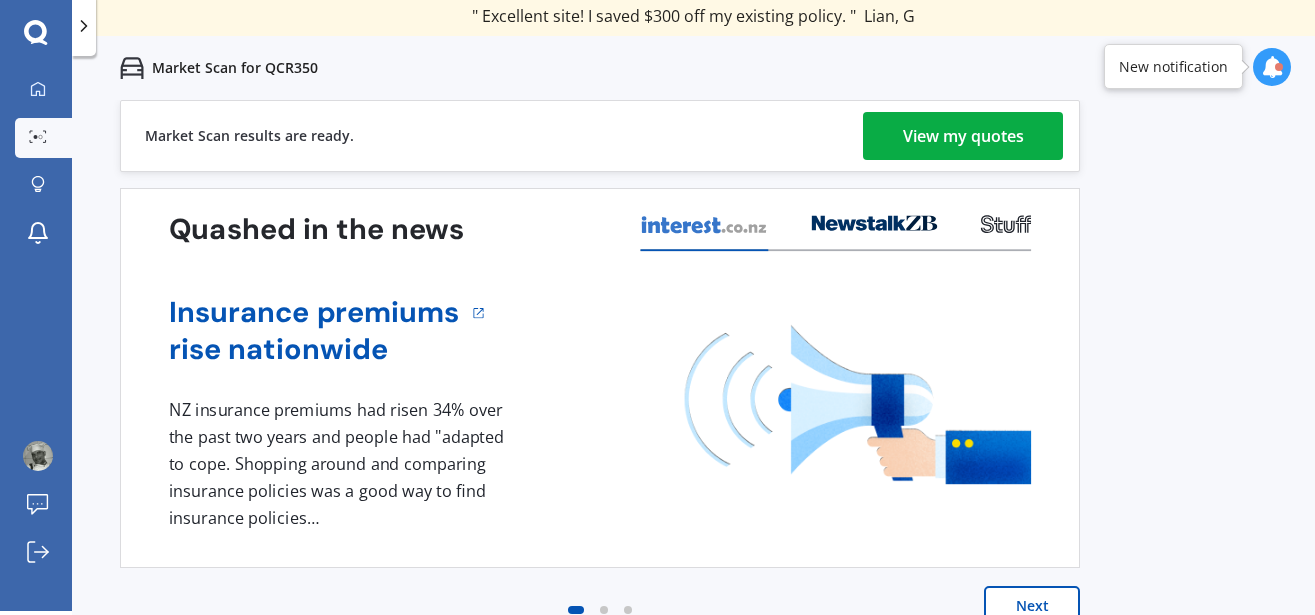 click on "View my quotes" at bounding box center (963, 136) 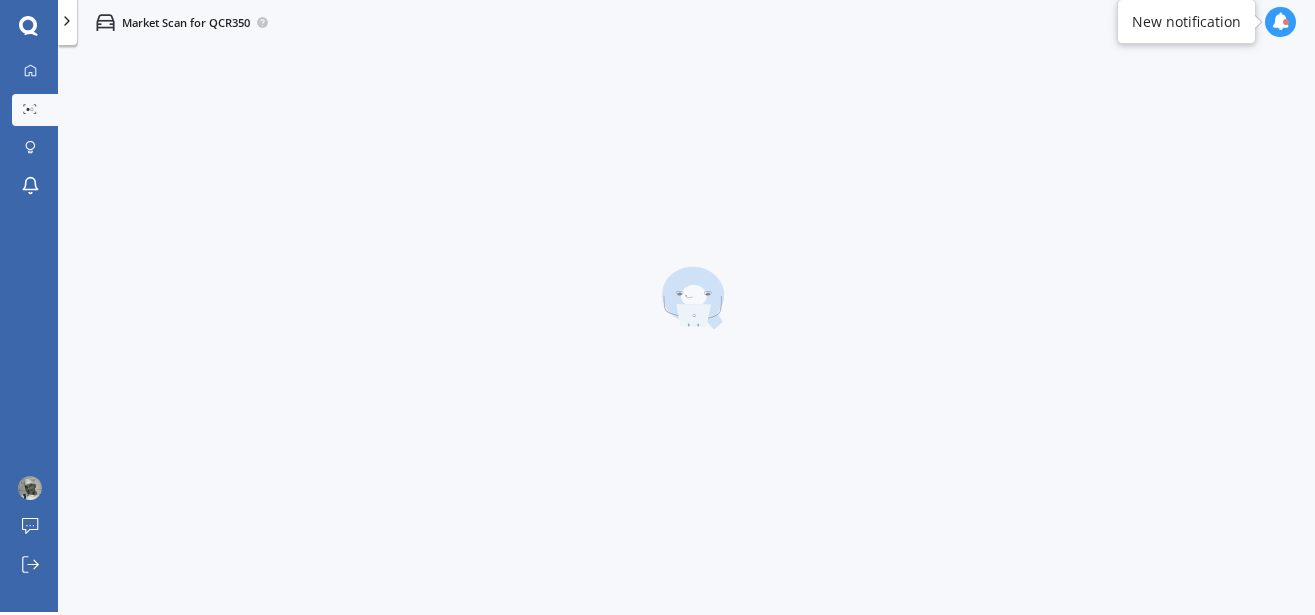 scroll, scrollTop: 4, scrollLeft: 0, axis: vertical 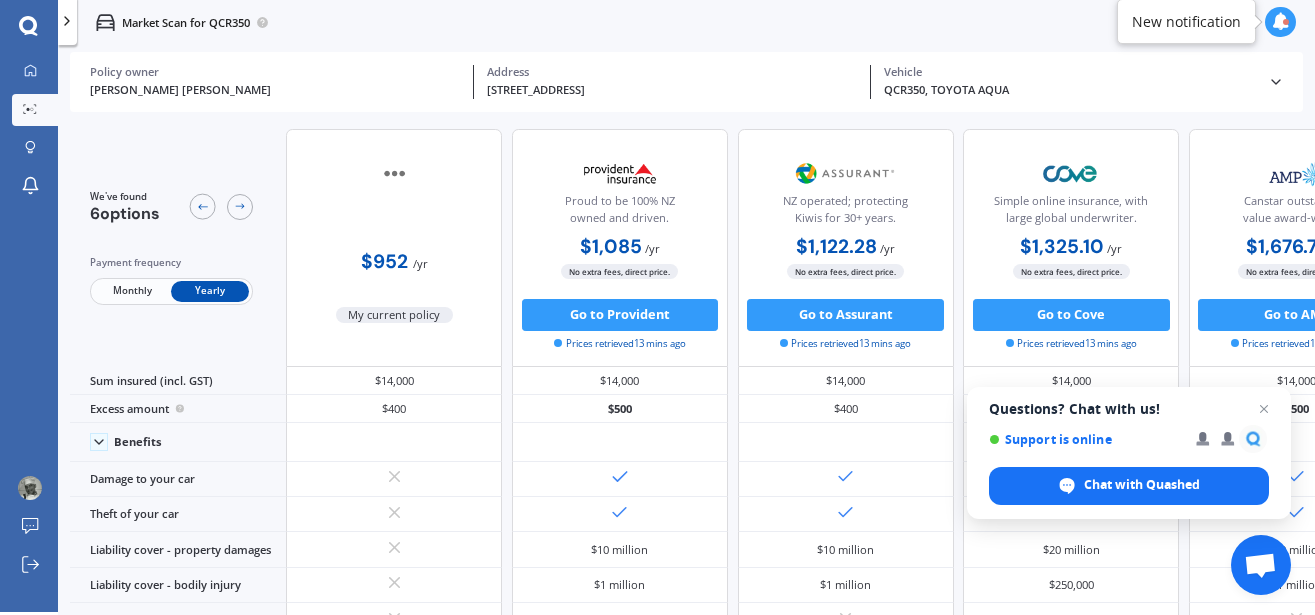 click on "Market Scan for QCR350" at bounding box center (686, 22) 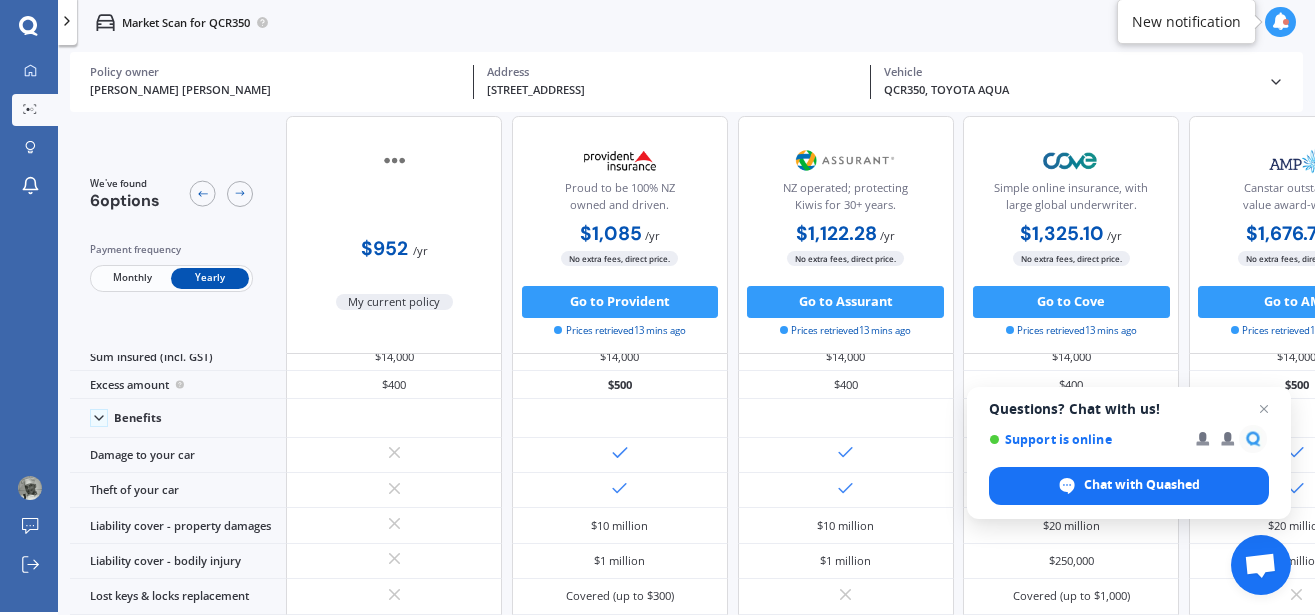 scroll, scrollTop: 0, scrollLeft: 0, axis: both 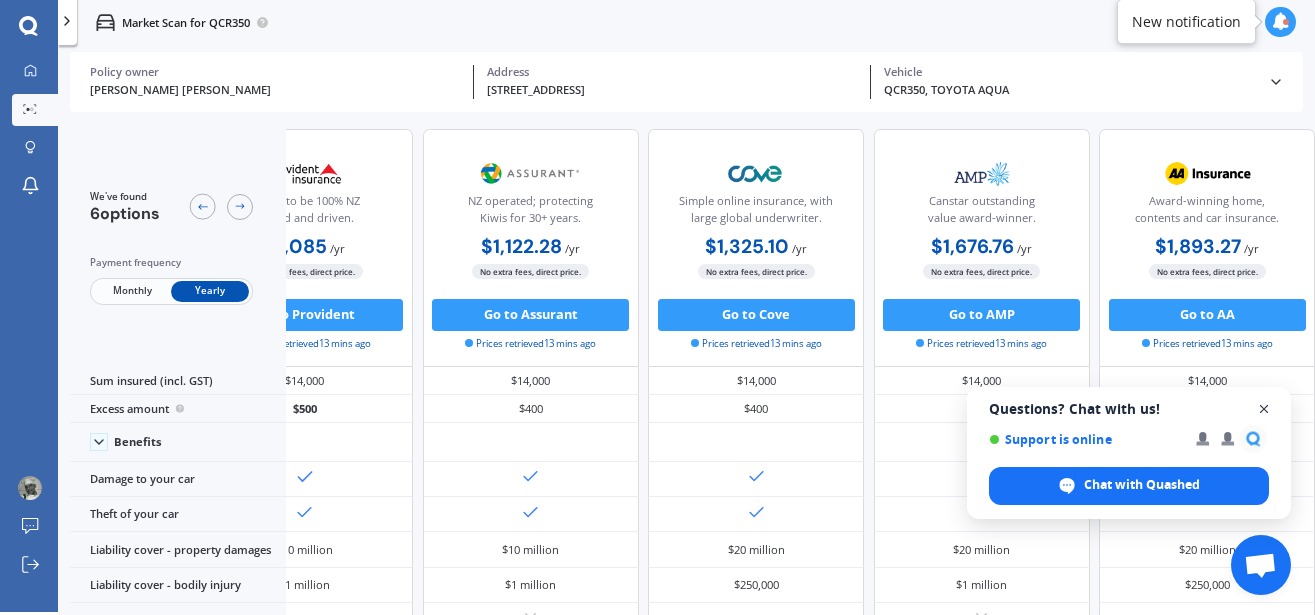 click at bounding box center [1264, 409] 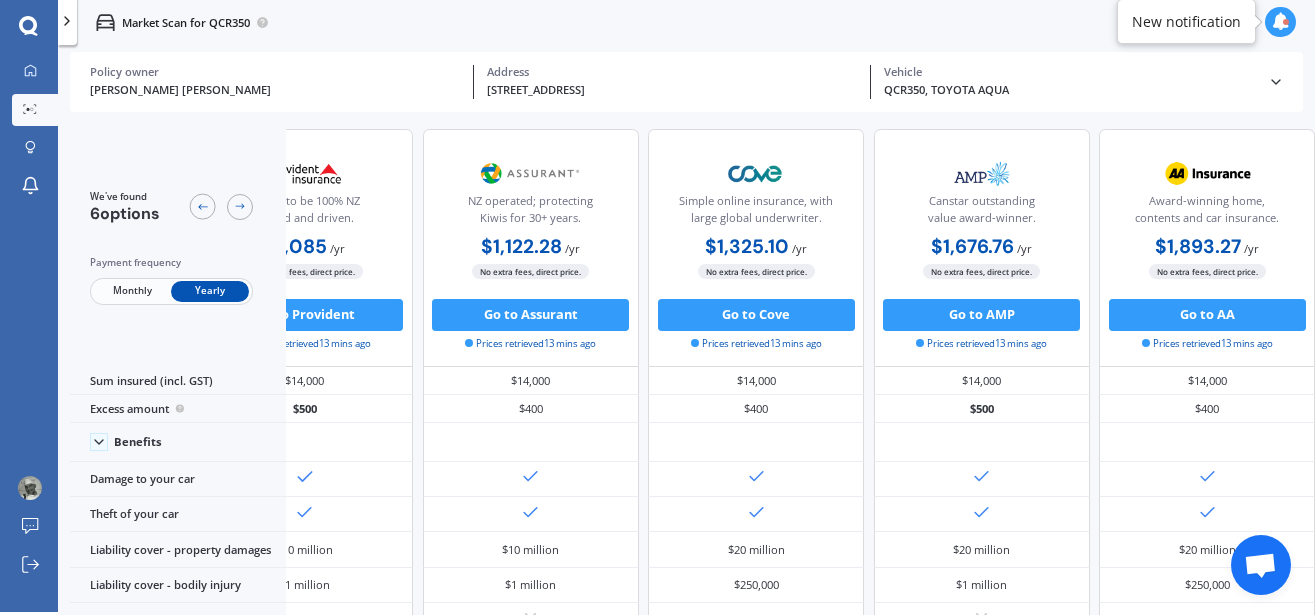 click on "$400" at bounding box center [1207, 409] 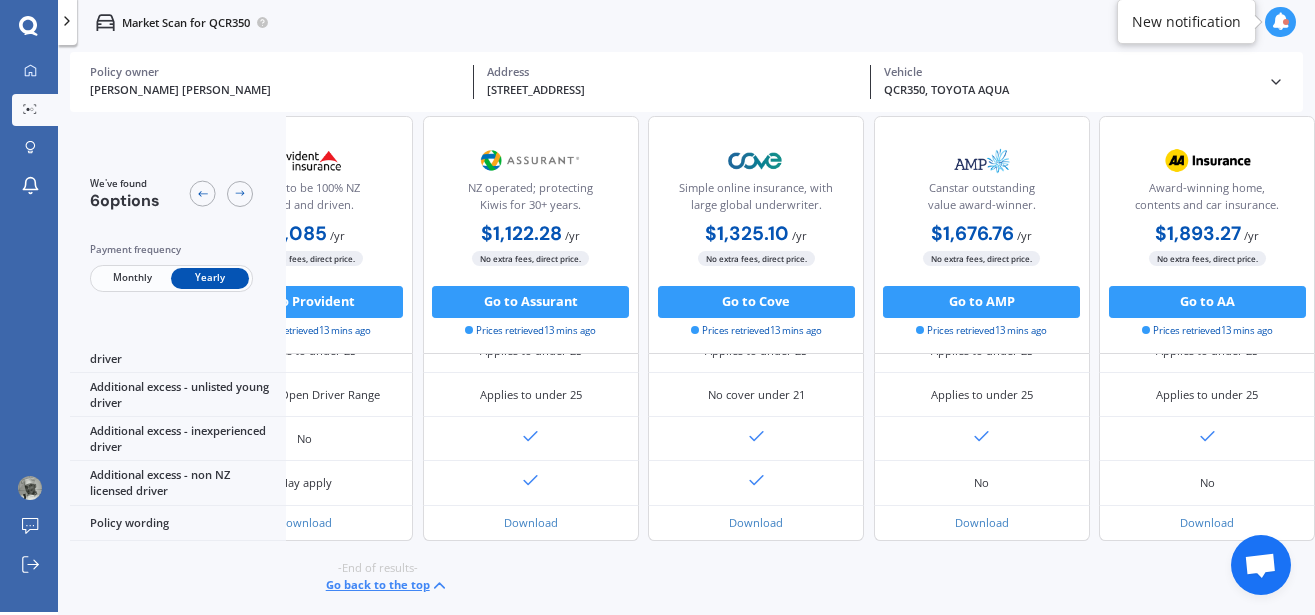 scroll, scrollTop: 1216, scrollLeft: 409, axis: both 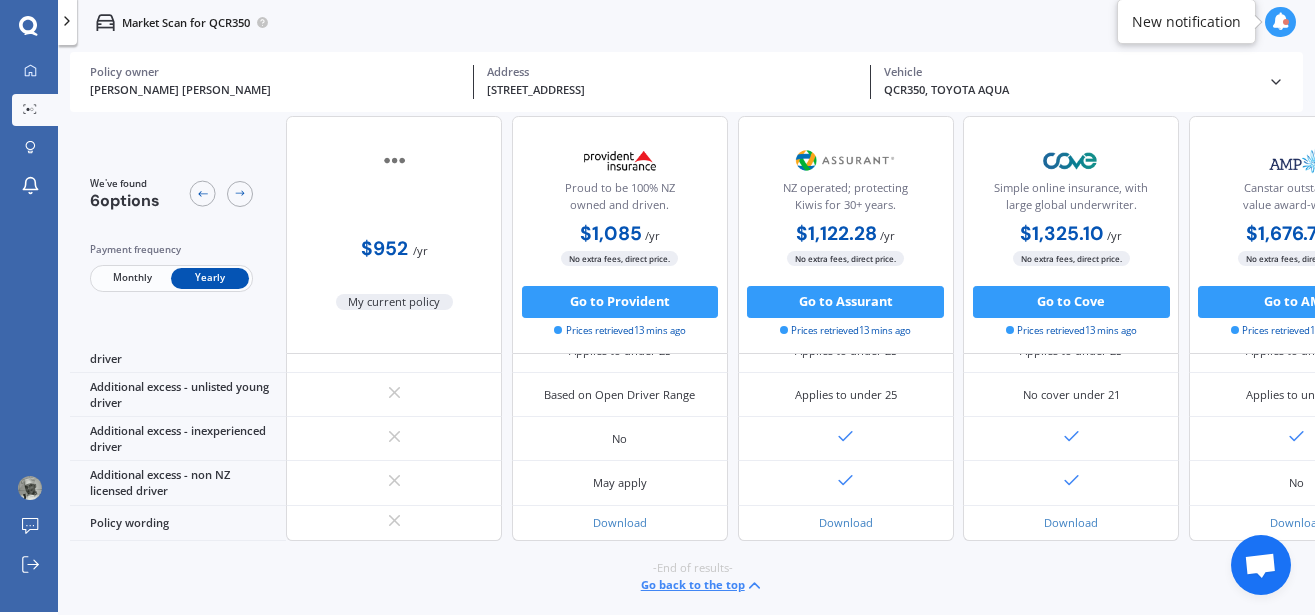 click on "$952   /  yr My current policy" at bounding box center (394, 235) 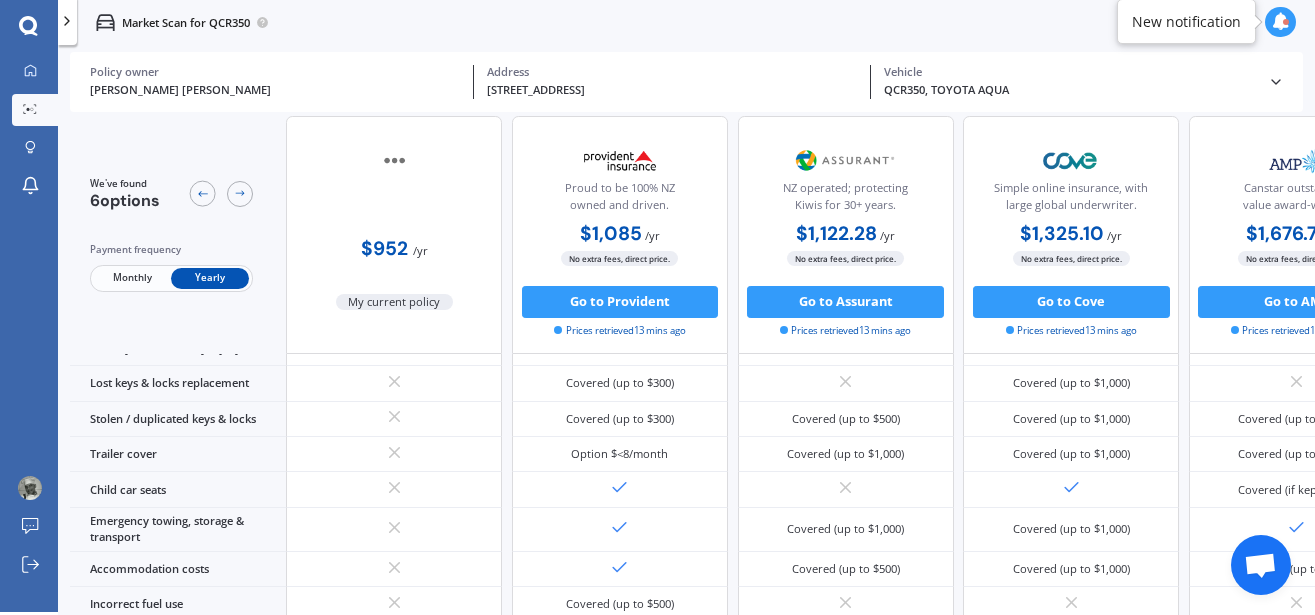 scroll, scrollTop: 0, scrollLeft: 0, axis: both 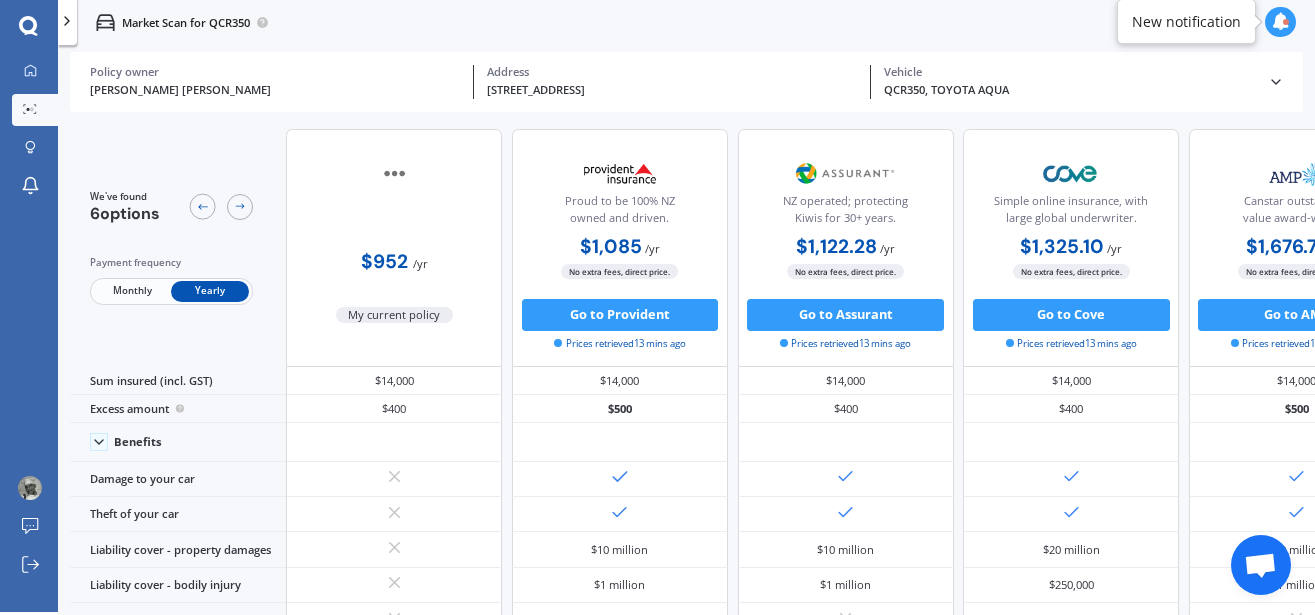 click on "Monthly" at bounding box center (132, 291) 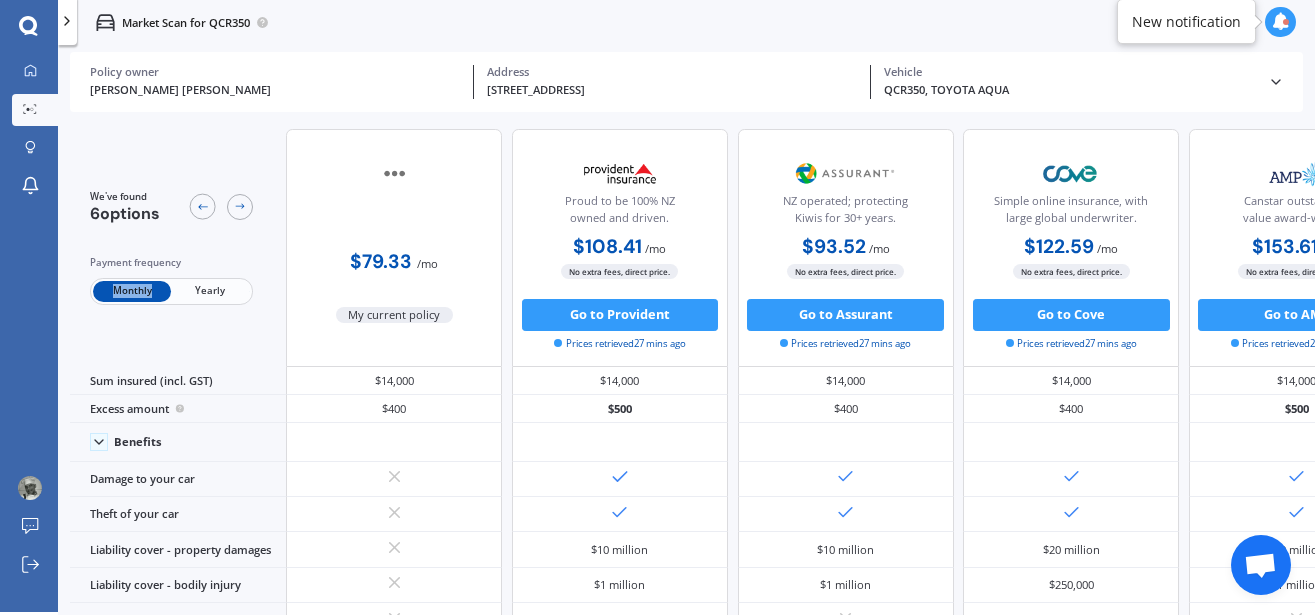 click on "Monthly" at bounding box center (132, 291) 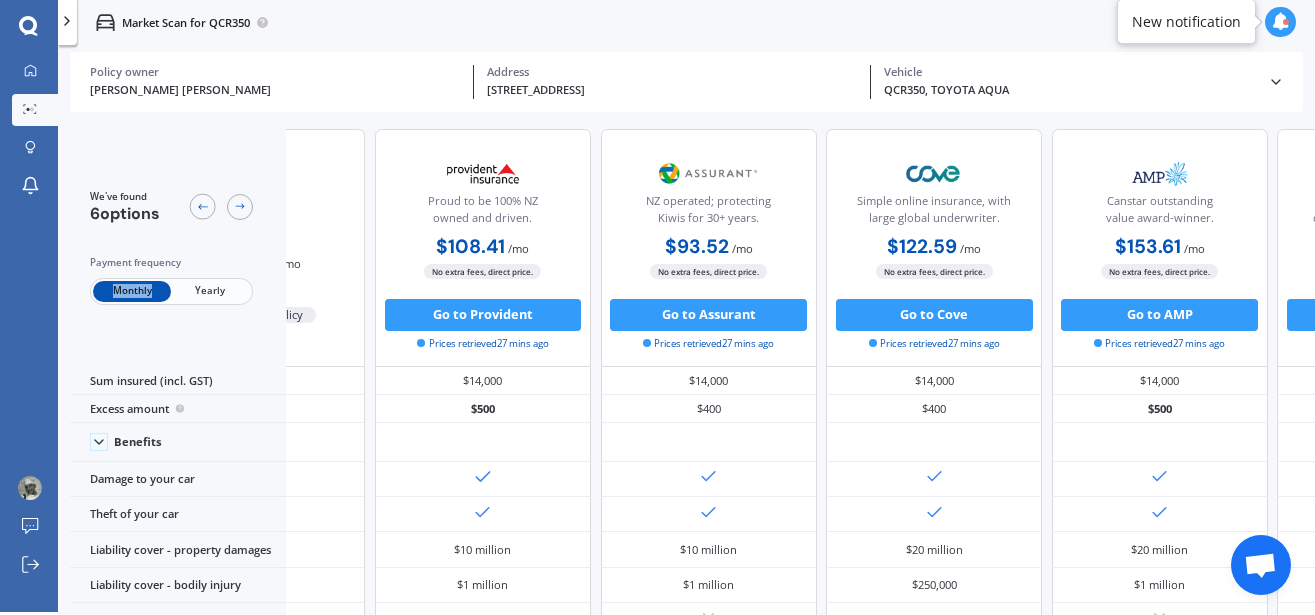 scroll, scrollTop: 0, scrollLeft: 0, axis: both 